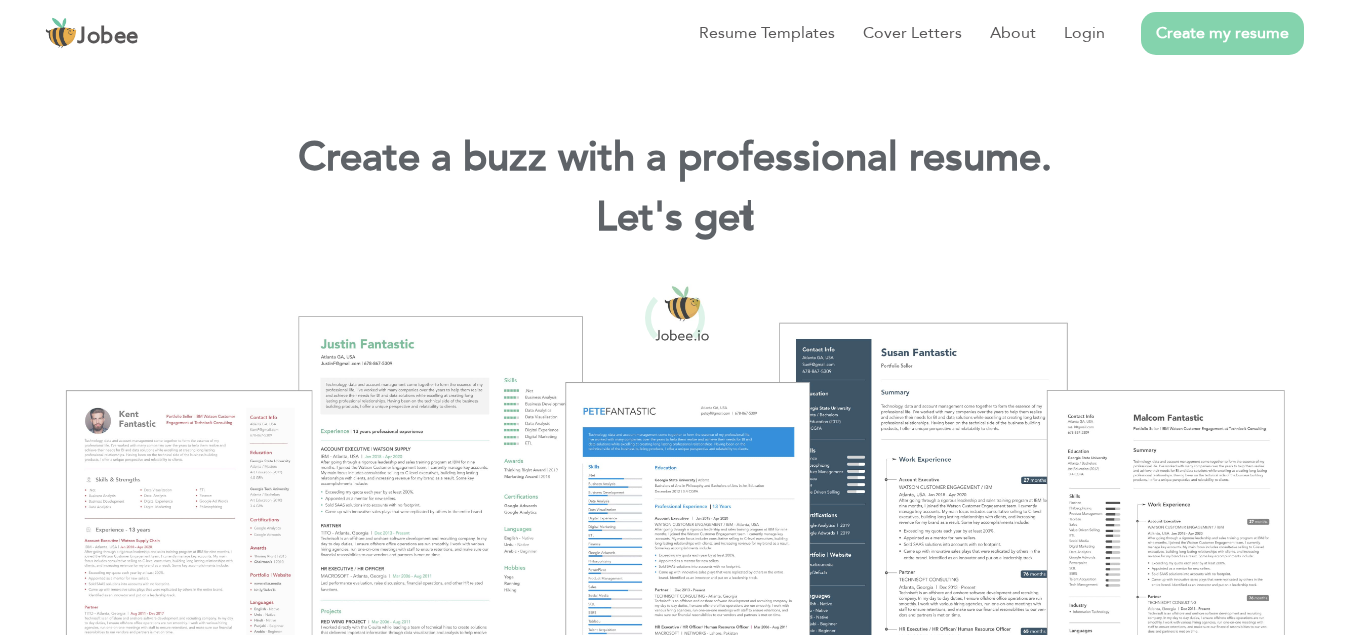 scroll, scrollTop: 0, scrollLeft: 0, axis: both 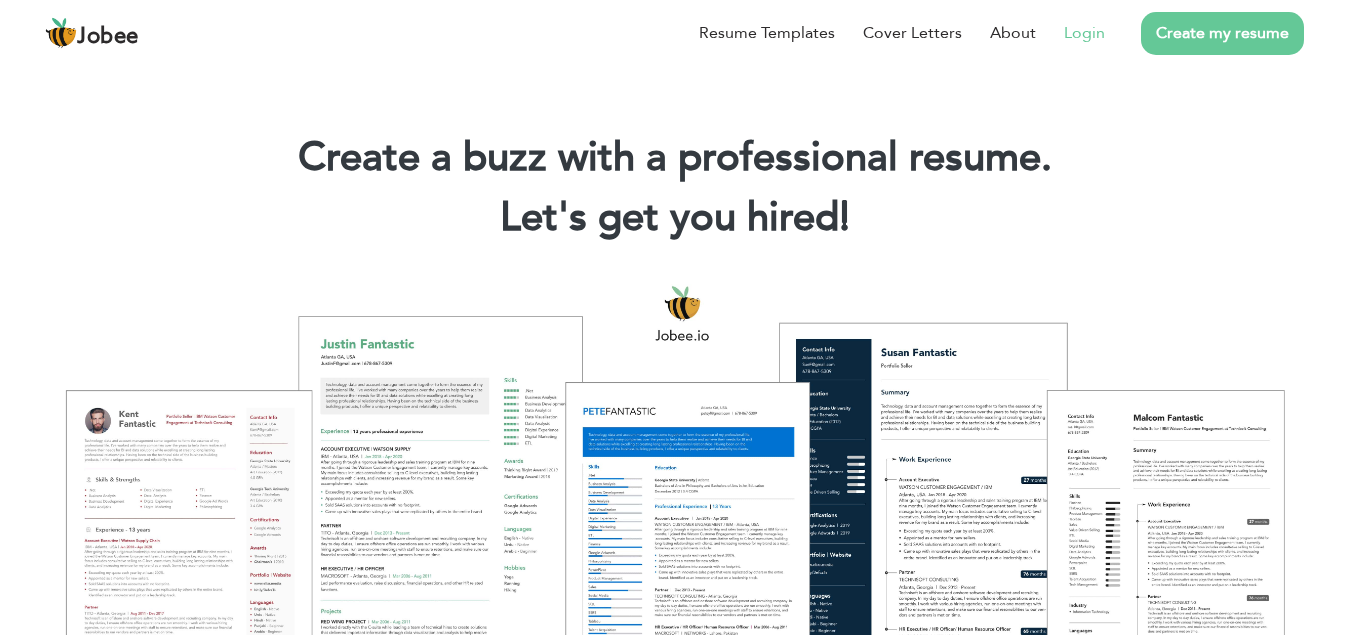 click on "Login" at bounding box center [1084, 33] 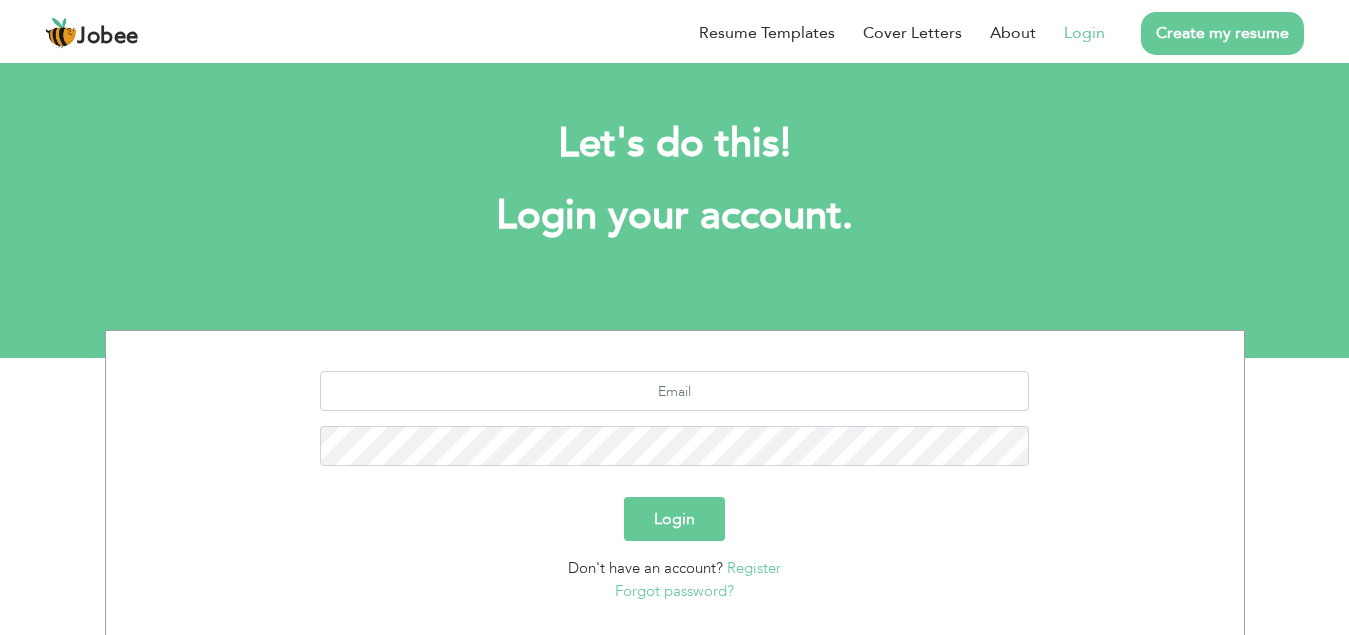 scroll, scrollTop: 0, scrollLeft: 0, axis: both 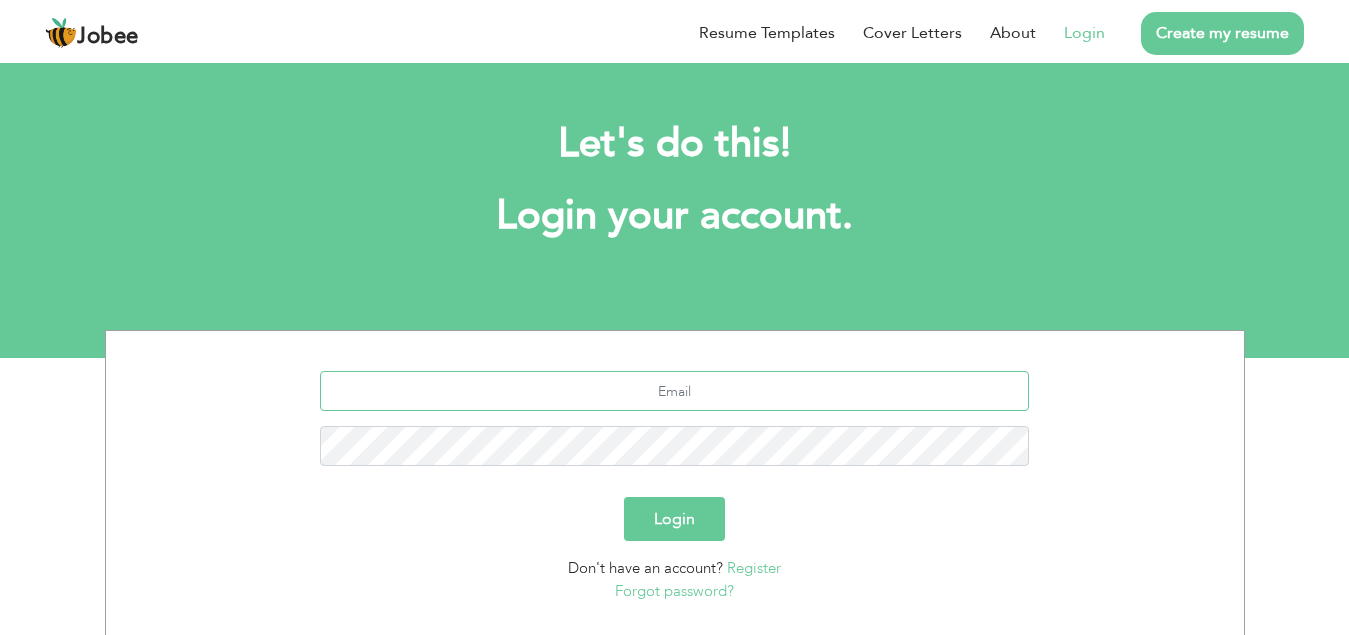 click at bounding box center [674, 391] 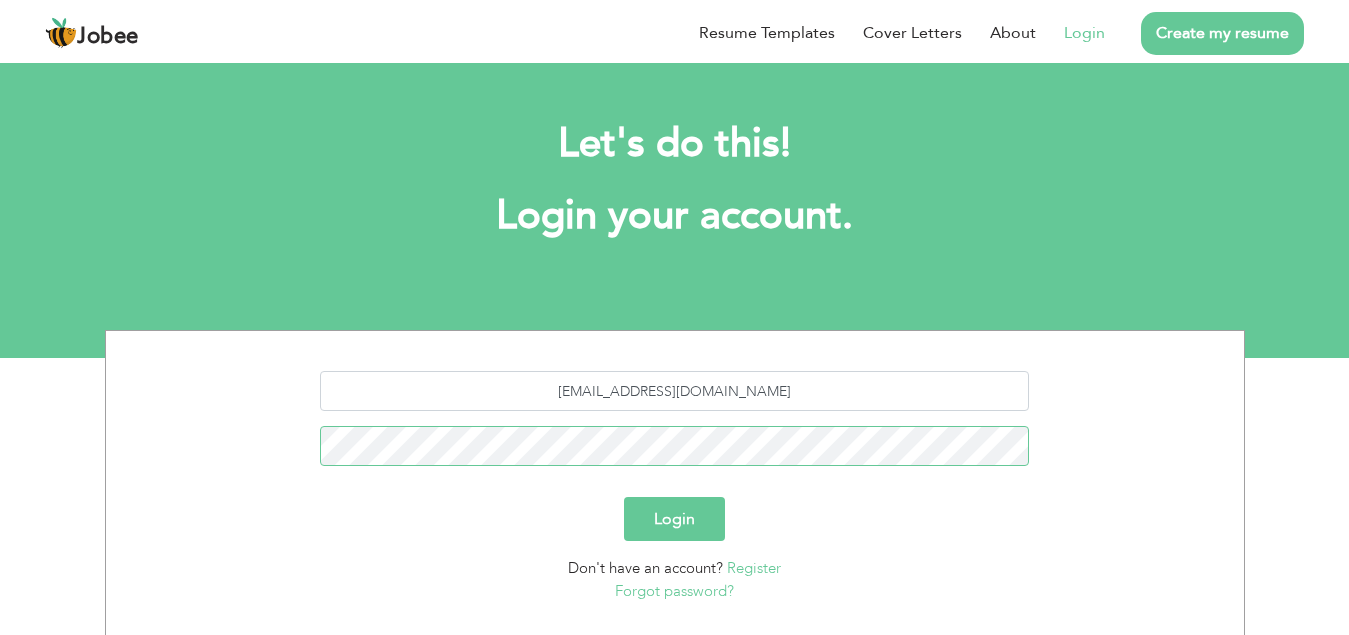 click on "Login" at bounding box center (674, 519) 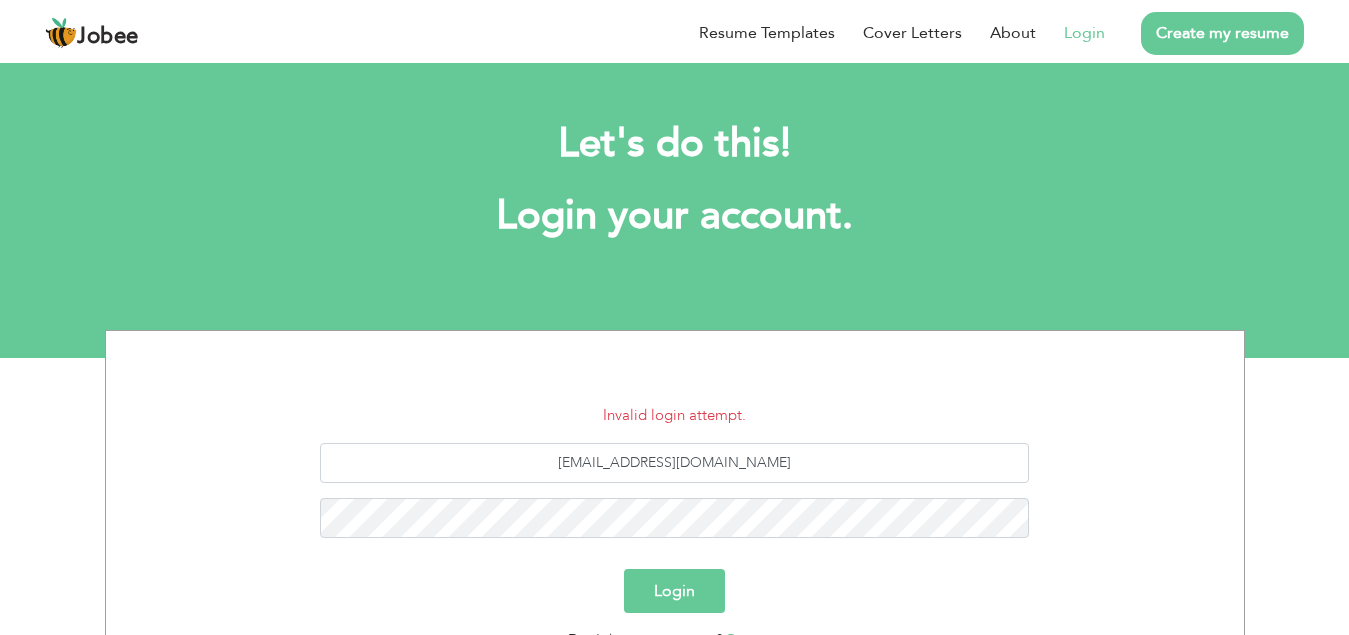 scroll, scrollTop: 0, scrollLeft: 0, axis: both 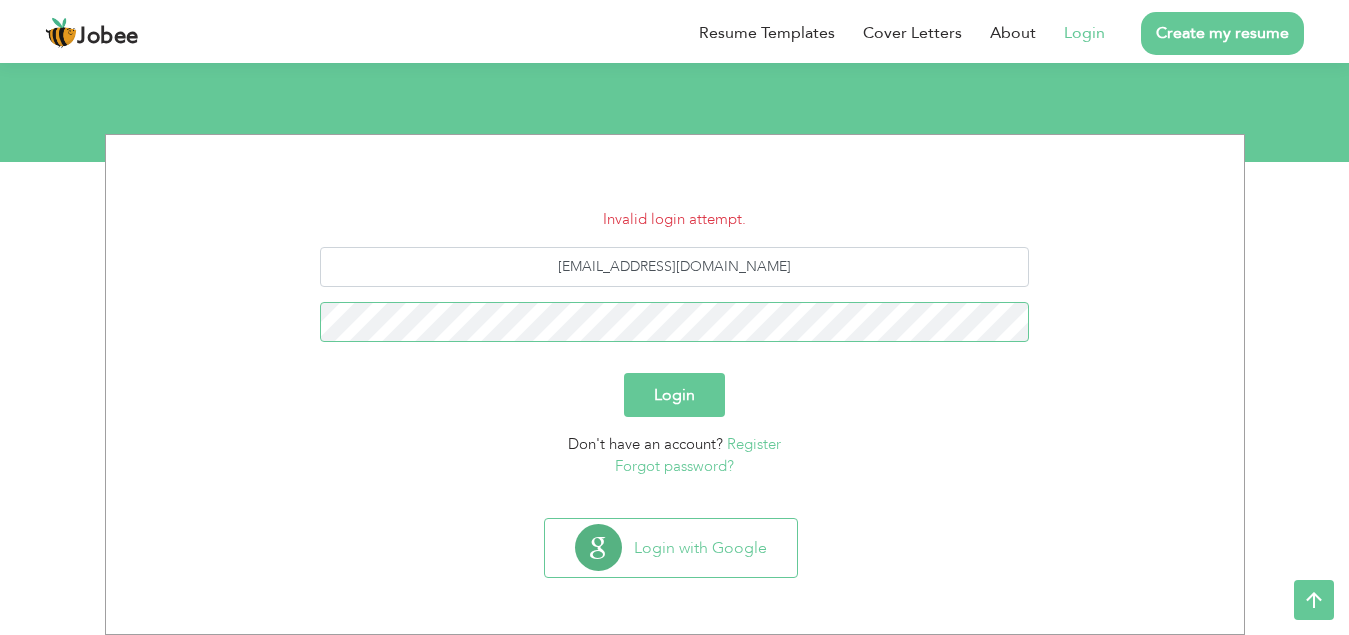 click on "Login" at bounding box center (674, 395) 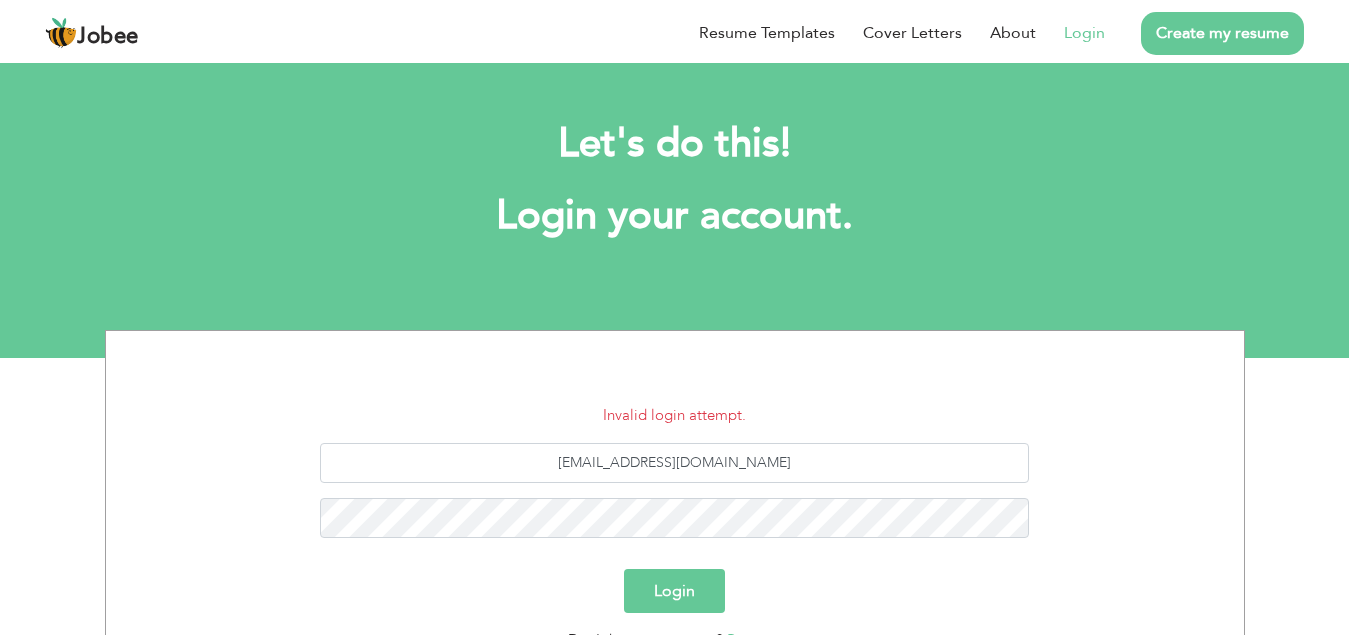 scroll, scrollTop: 0, scrollLeft: 0, axis: both 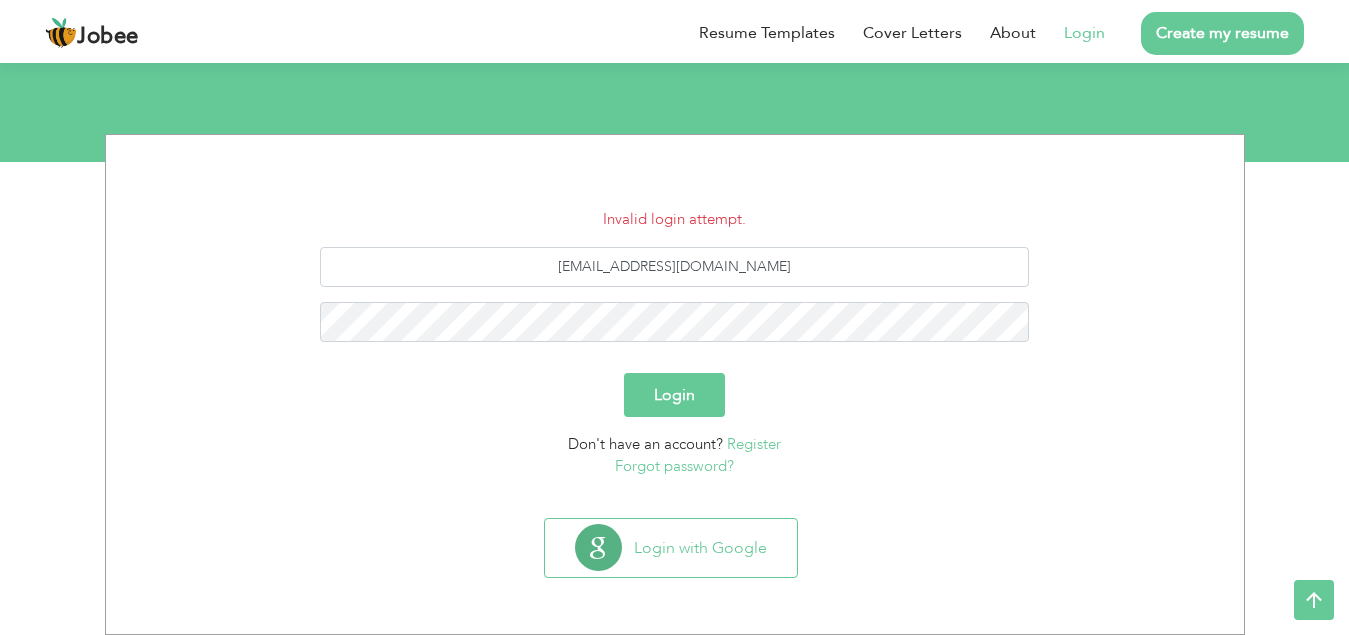 click on "Forgot password?" at bounding box center [674, 466] 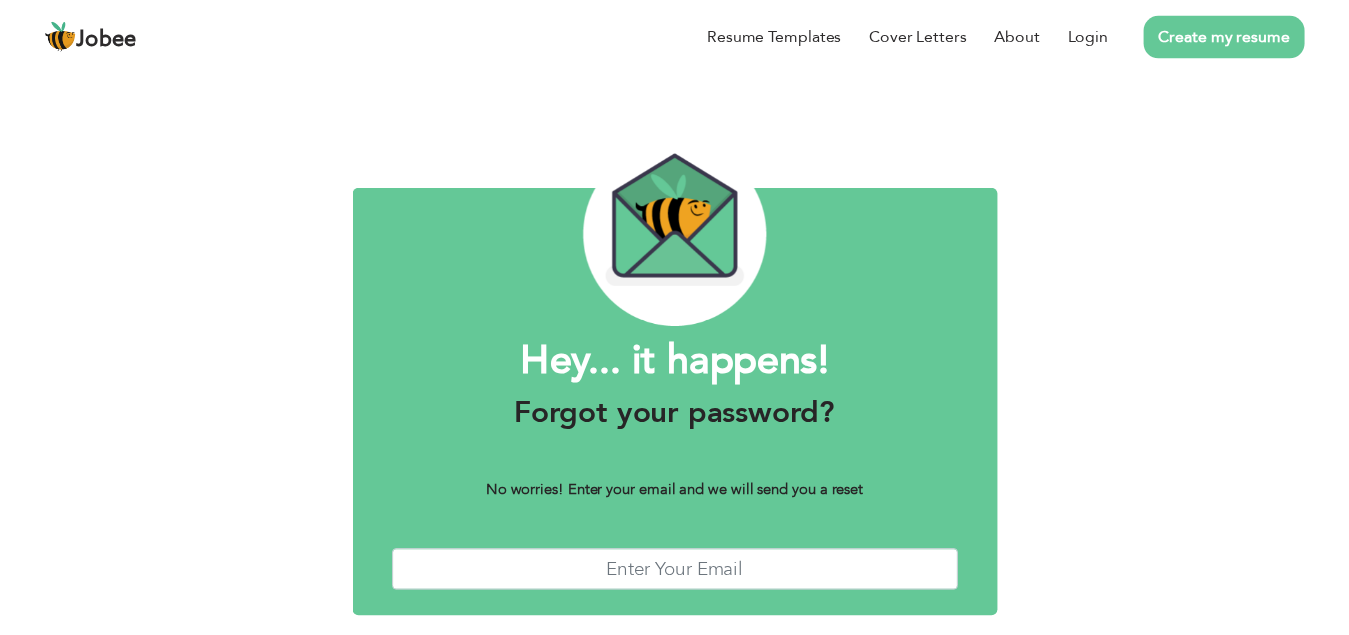 scroll, scrollTop: 0, scrollLeft: 0, axis: both 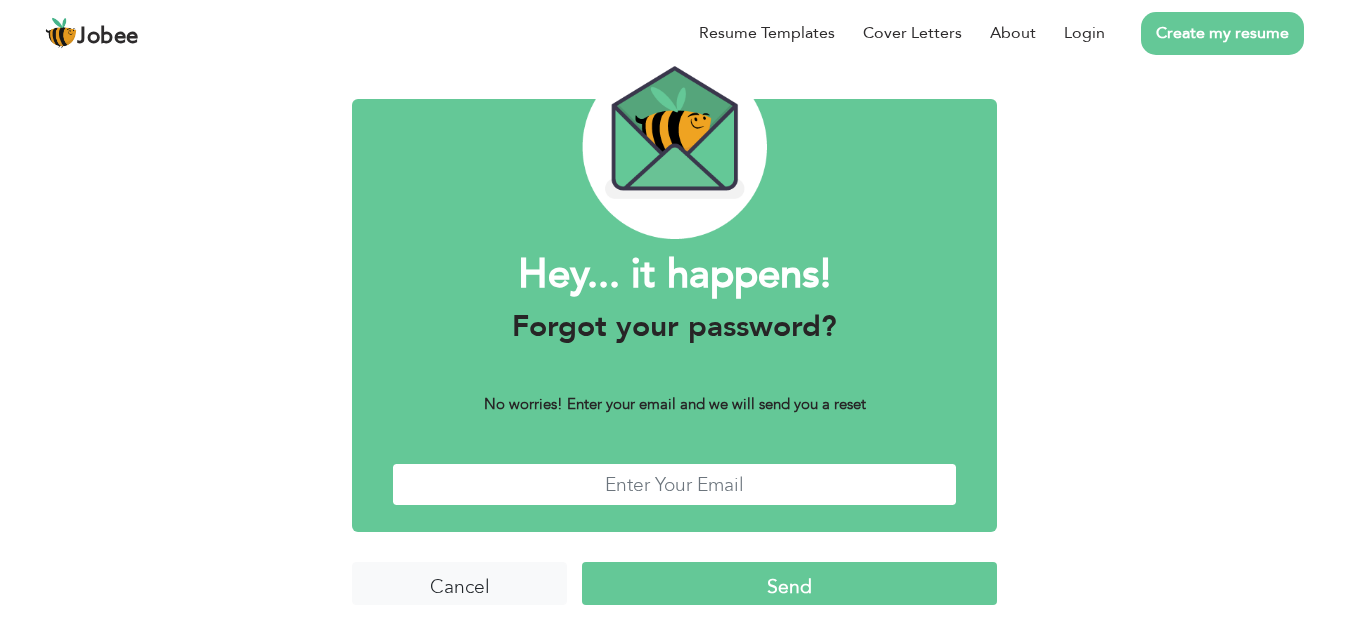 click at bounding box center (674, 484) 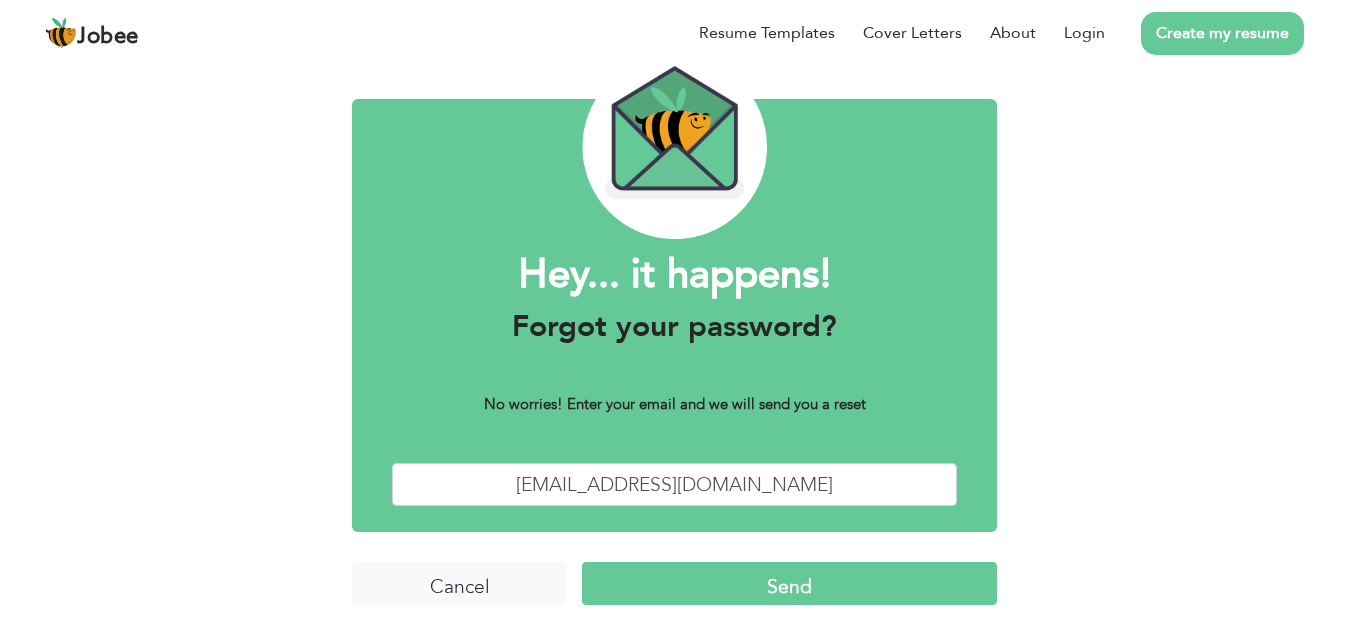click on "Send" at bounding box center [789, 583] 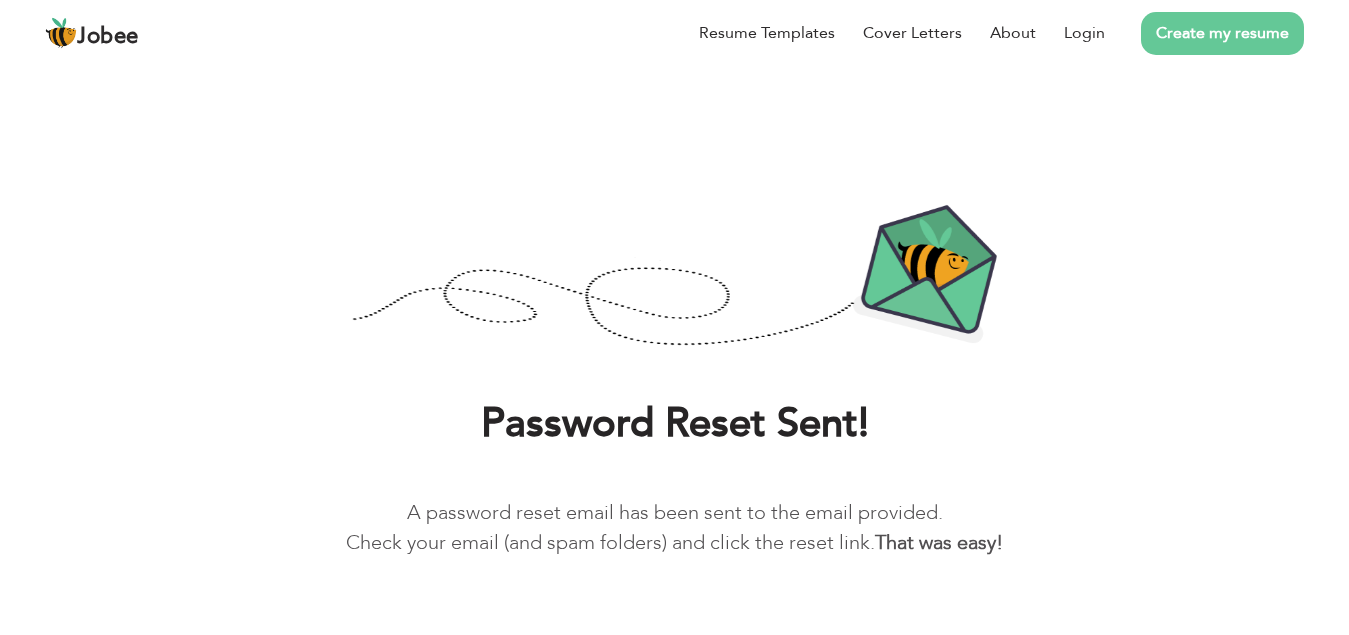 scroll, scrollTop: 0, scrollLeft: 0, axis: both 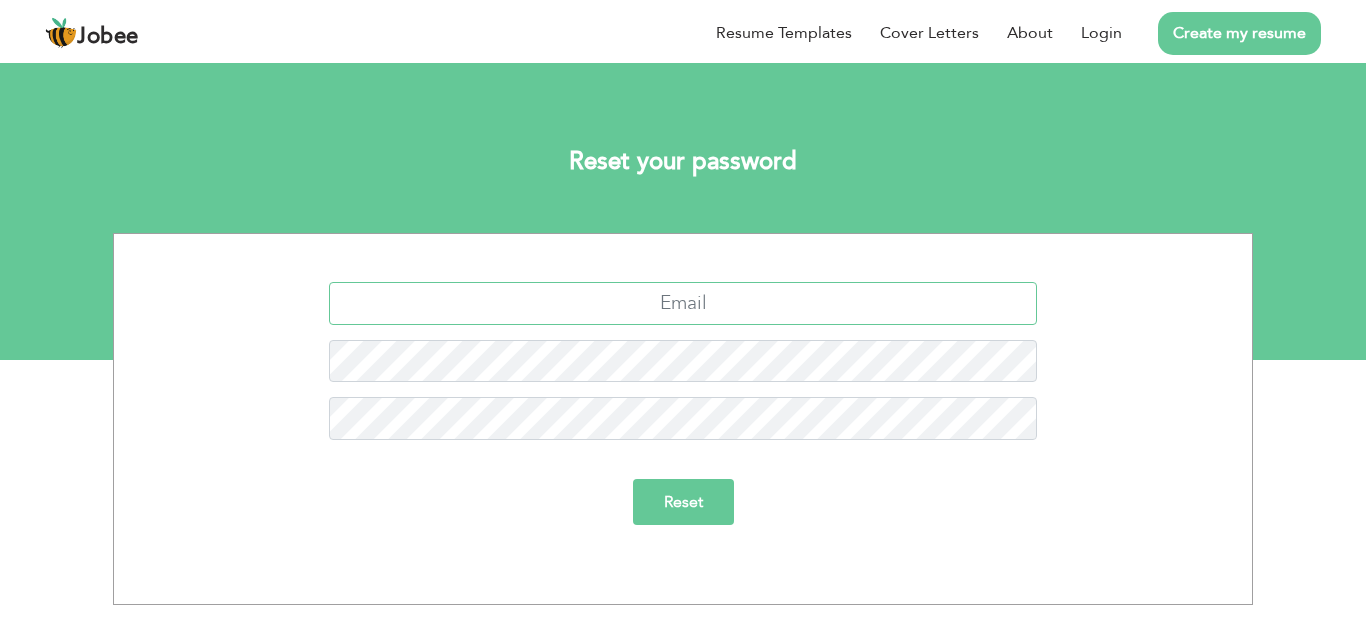 click at bounding box center (683, 303) 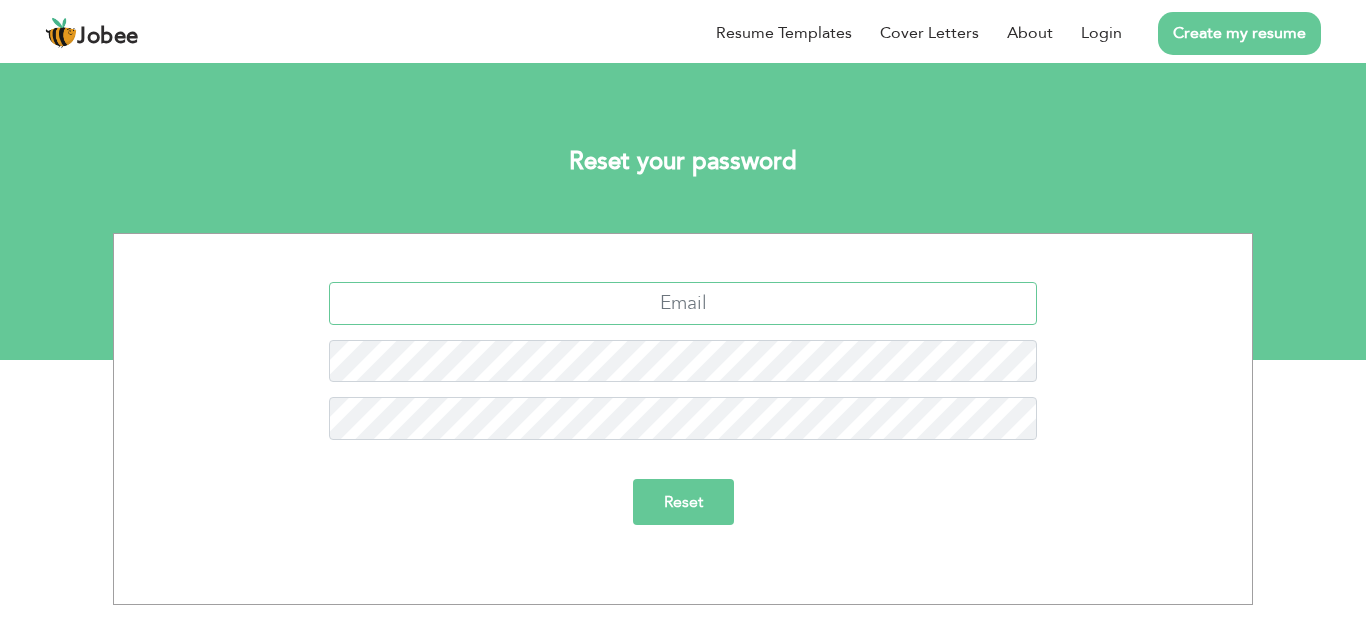 type on "[EMAIL_ADDRESS][DOMAIN_NAME]" 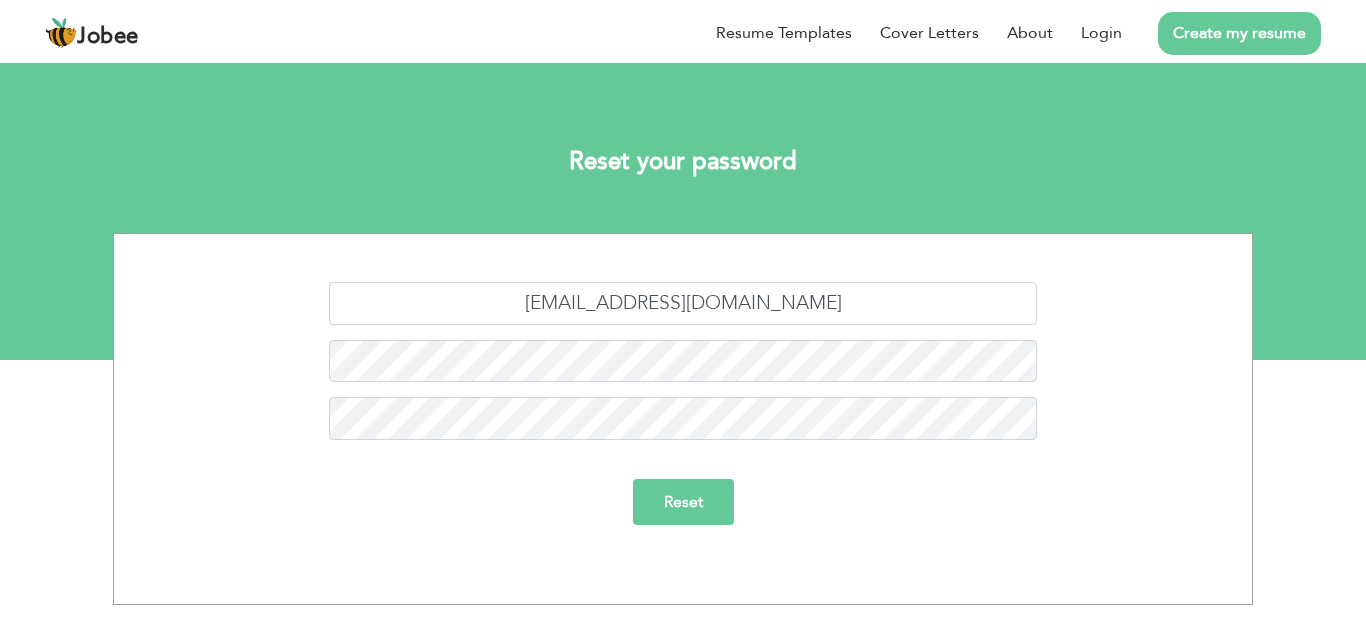 click on "Reset" at bounding box center [683, 502] 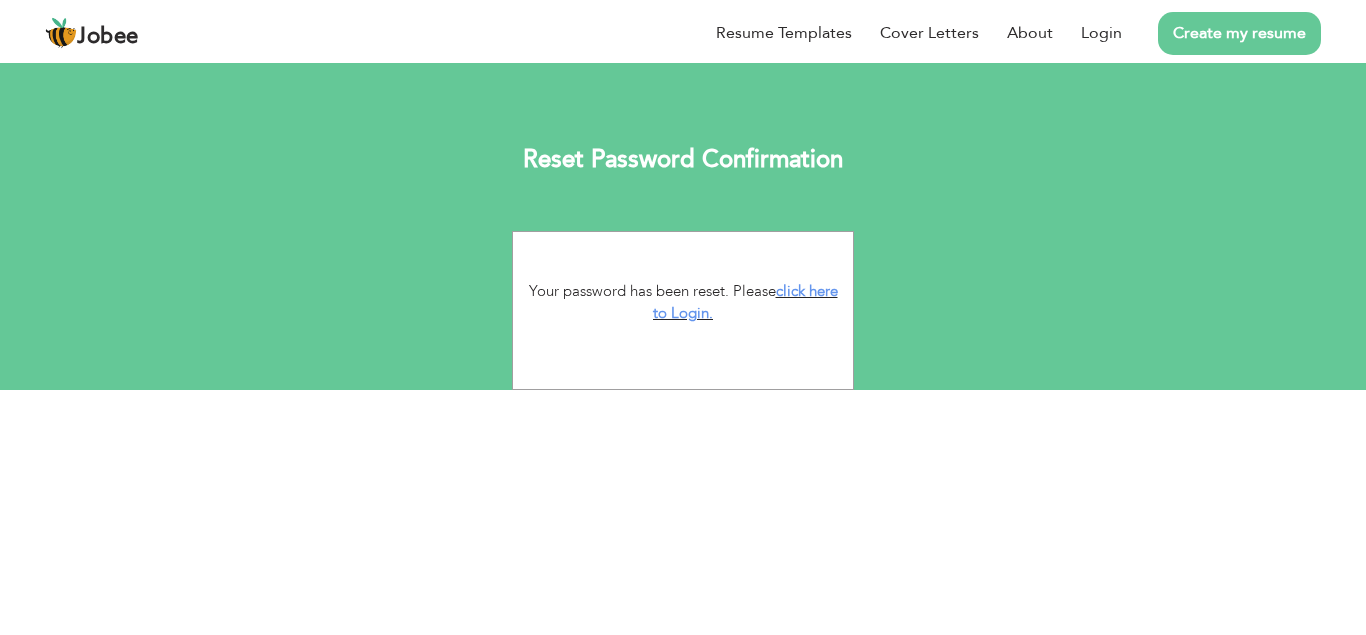 scroll, scrollTop: 0, scrollLeft: 0, axis: both 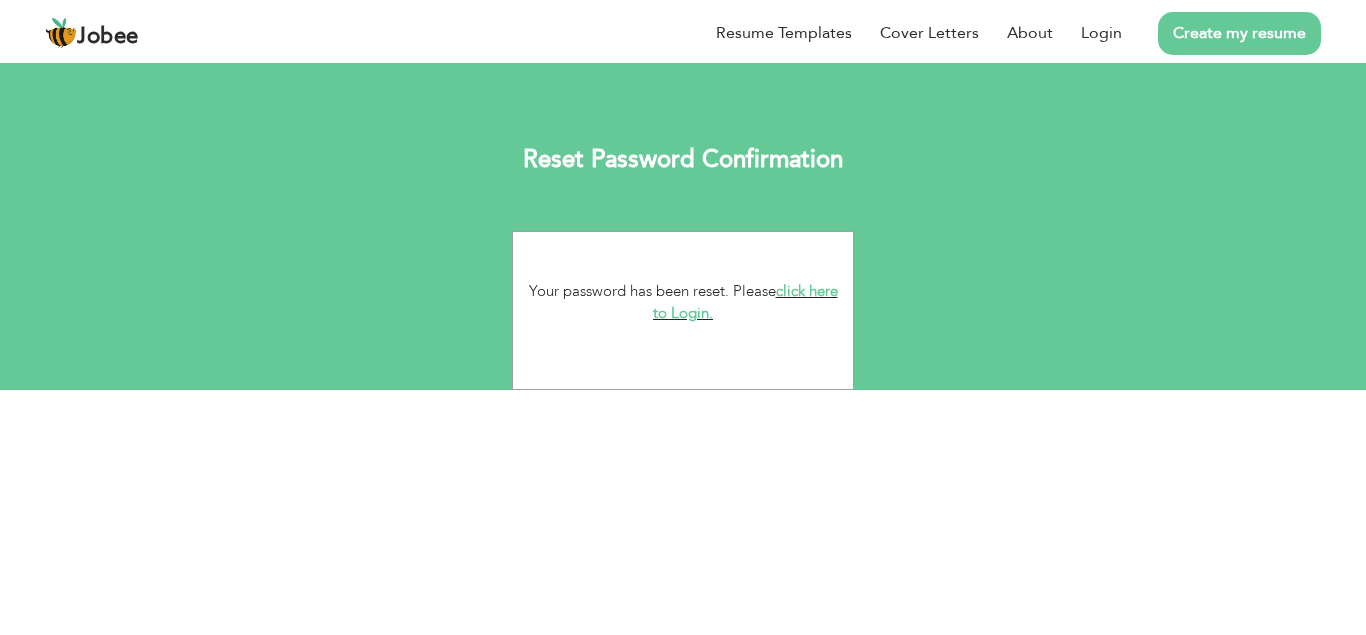 click on "click here to Login." at bounding box center (745, 302) 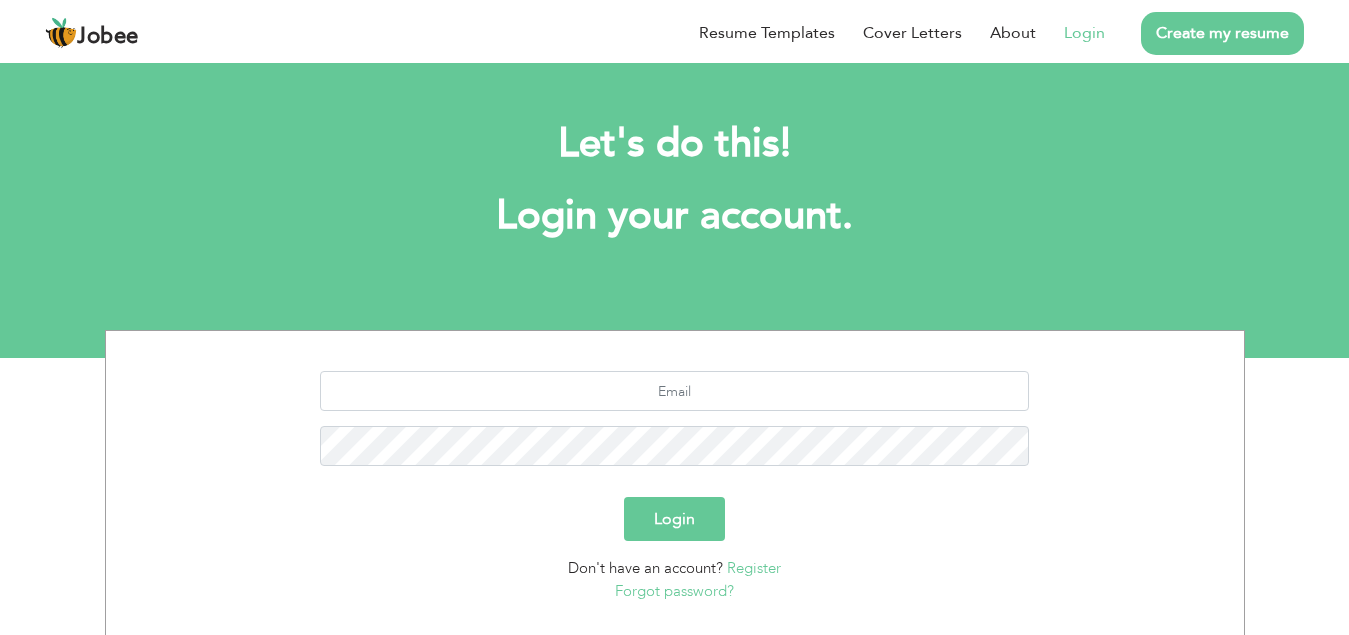 scroll, scrollTop: 0, scrollLeft: 0, axis: both 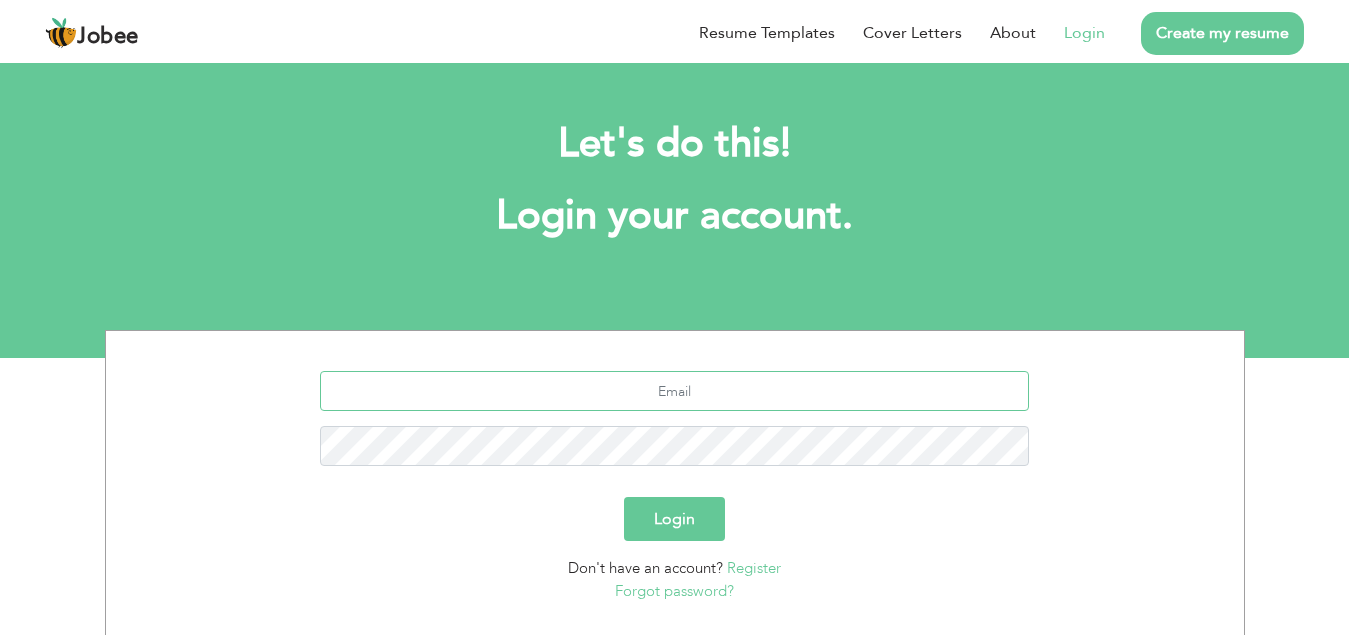 click at bounding box center (674, 391) 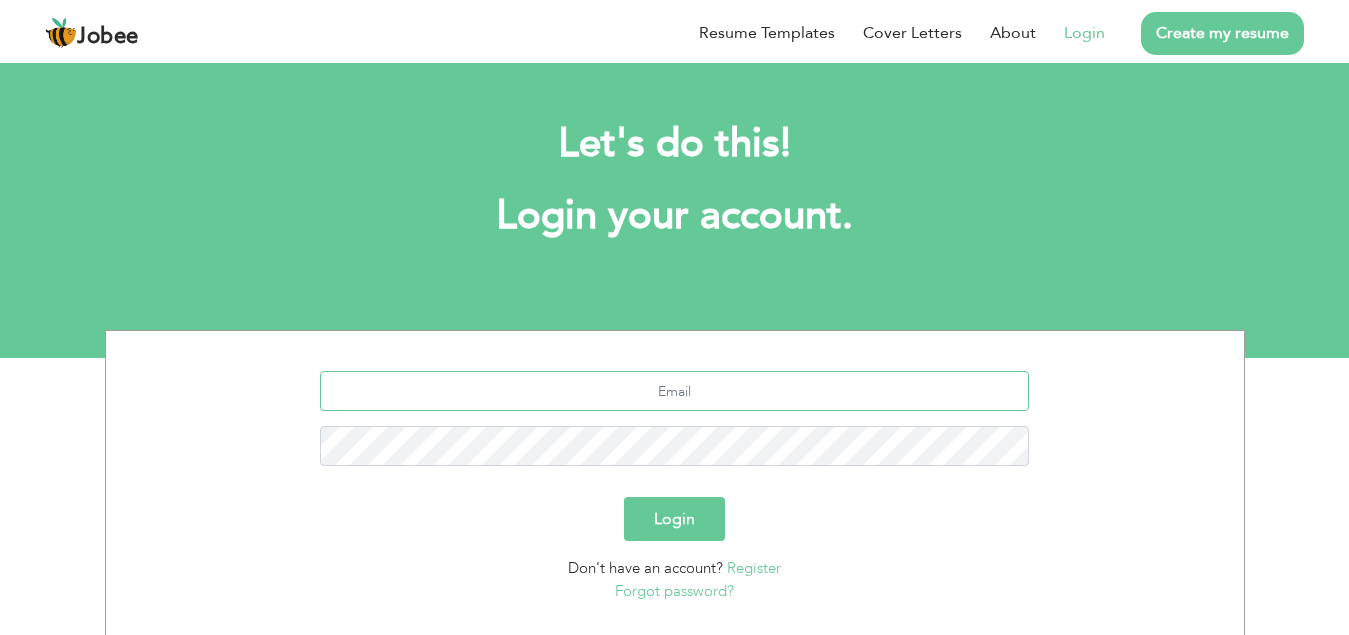 type on "waqarazeem3300@gmail.com" 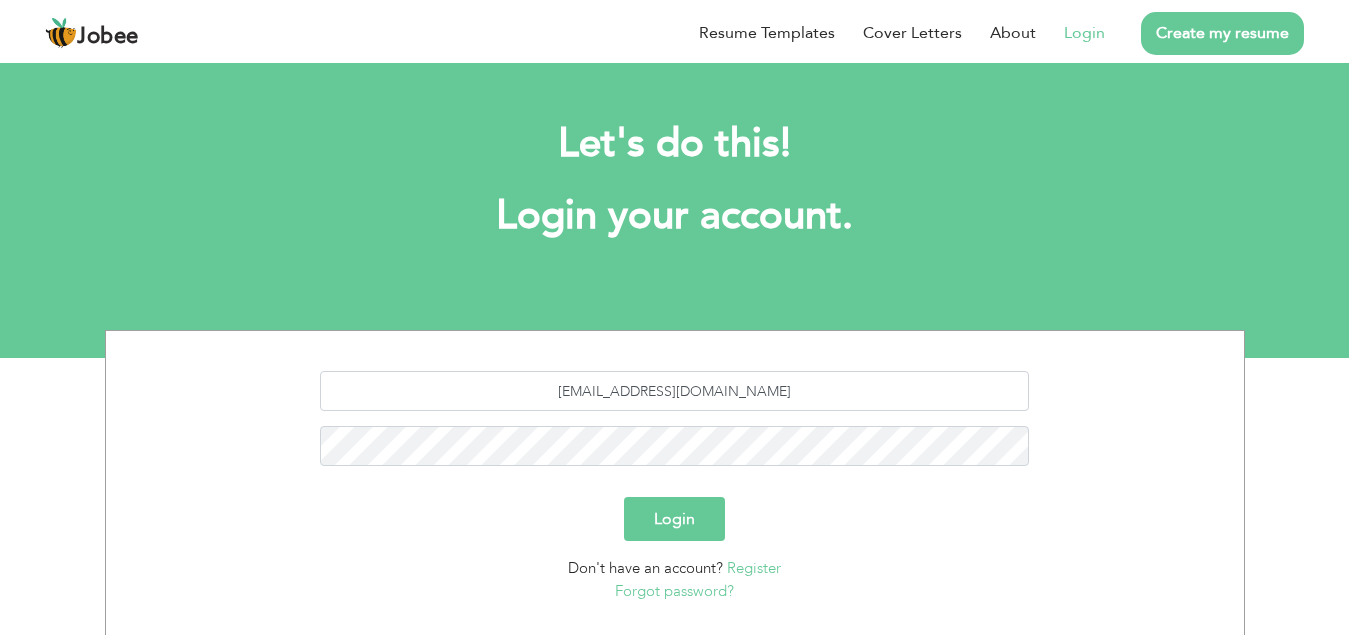 click on "Login" at bounding box center [674, 519] 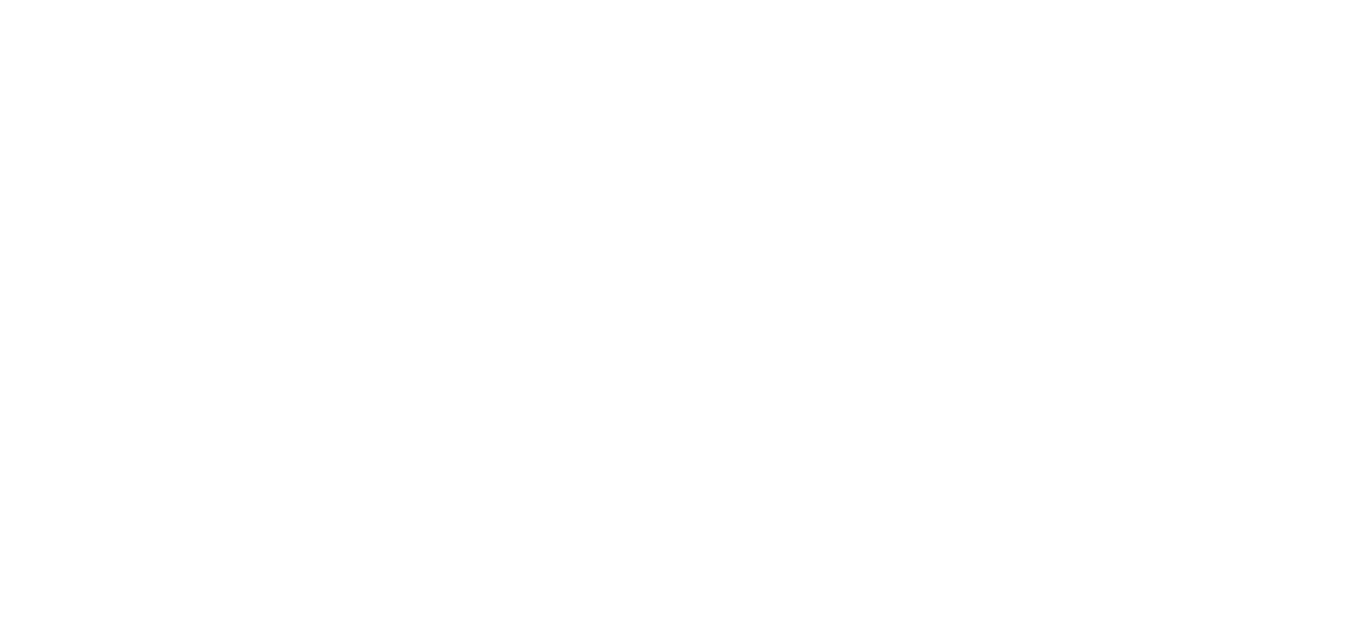 scroll, scrollTop: 0, scrollLeft: 0, axis: both 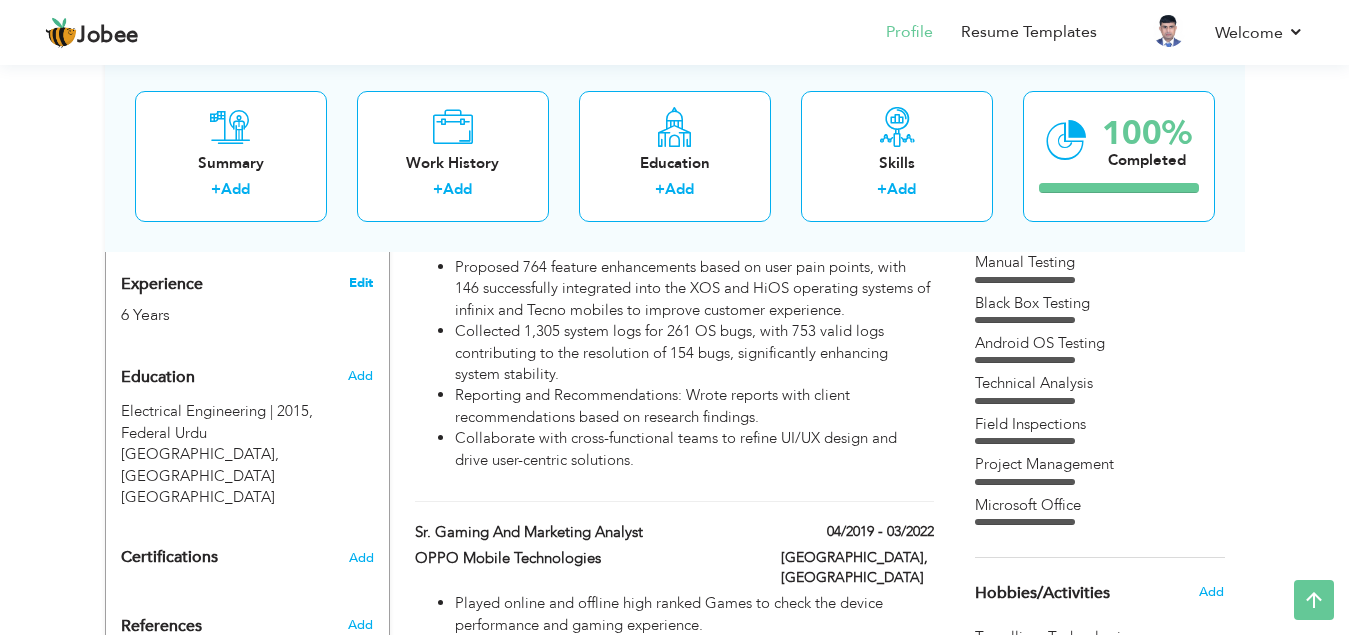 click on "Edit" at bounding box center [361, 283] 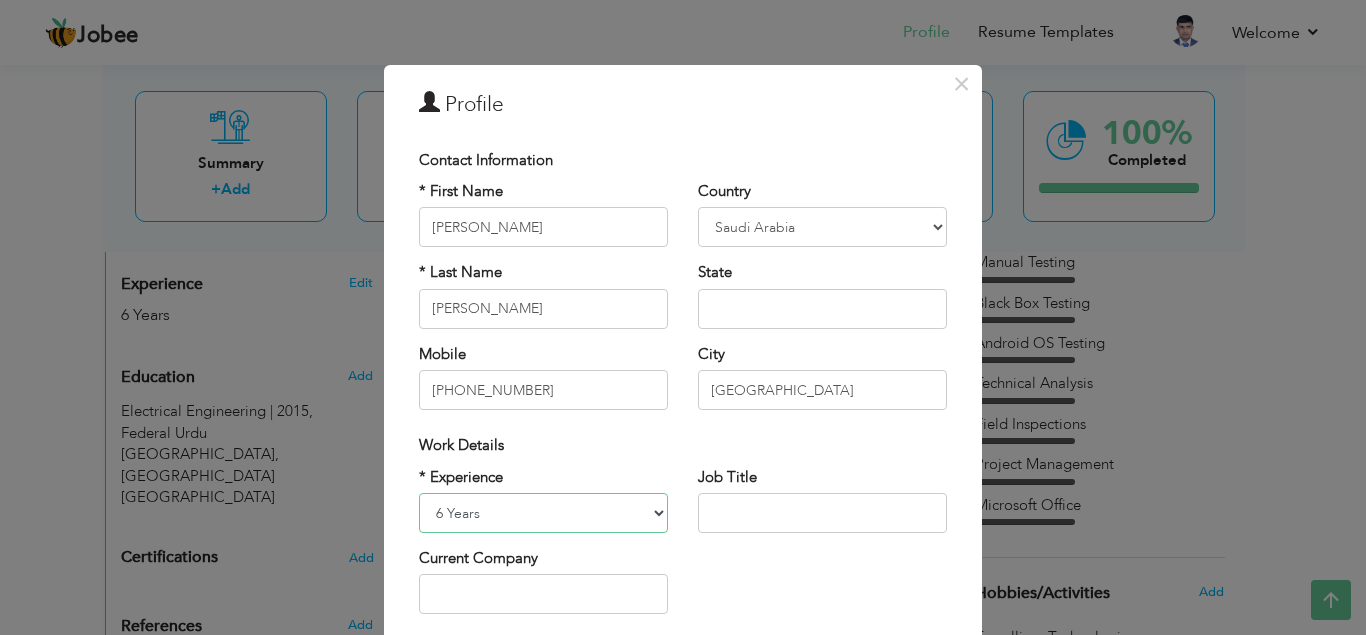 click on "Entry Level Less than 1 Year 1 Year 2 Years 3 Years 4 Years 5 Years 6 Years 7 Years 8 Years 9 Years 10 Years 11 Years 12 Years 13 Years 14 Years 15 Years 16 Years 17 Years 18 Years 19 Years 20 Years 21 Years 22 Years 23 Years 24 Years 25 Years 26 Years 27 Years 28 Years 29 Years 30 Years 31 Years 32 Years 33 Years 34 Years 35 Years More than 35 Years" at bounding box center (543, 513) 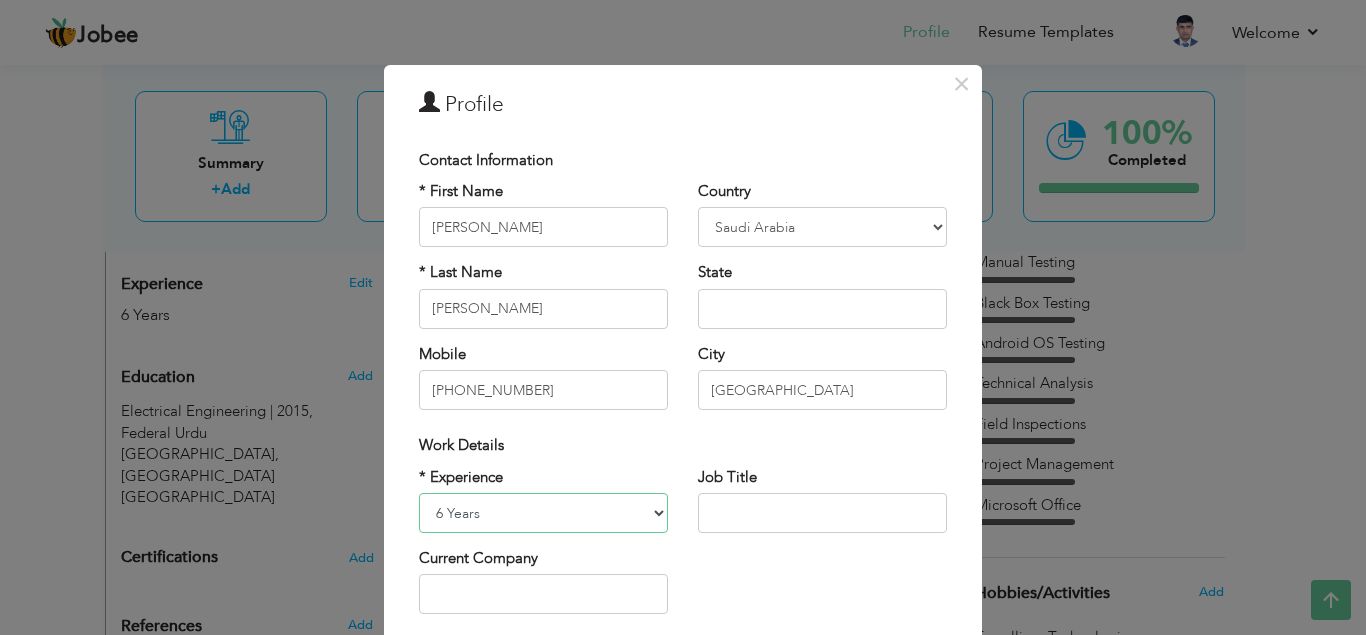 select on "number:9" 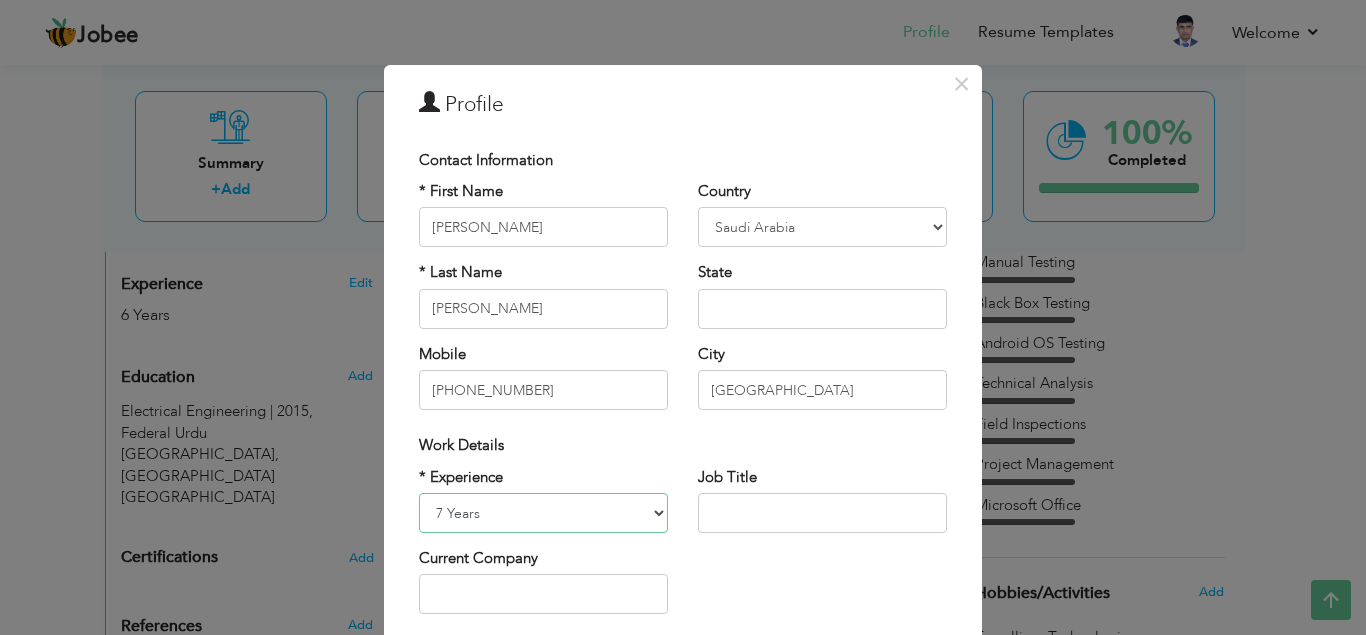 click on "Entry Level Less than 1 Year 1 Year 2 Years 3 Years 4 Years 5 Years 6 Years 7 Years 8 Years 9 Years 10 Years 11 Years 12 Years 13 Years 14 Years 15 Years 16 Years 17 Years 18 Years 19 Years 20 Years 21 Years 22 Years 23 Years 24 Years 25 Years 26 Years 27 Years 28 Years 29 Years 30 Years 31 Years 32 Years 33 Years 34 Years 35 Years More than 35 Years" at bounding box center (543, 513) 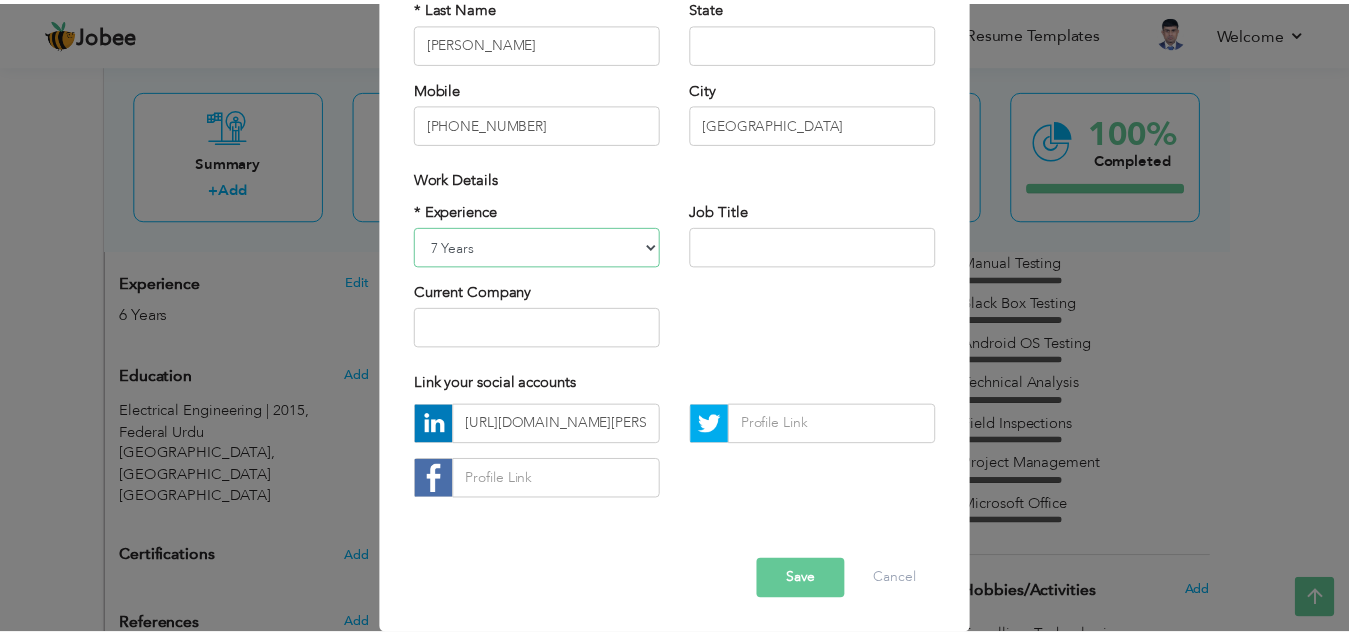 scroll, scrollTop: 267, scrollLeft: 0, axis: vertical 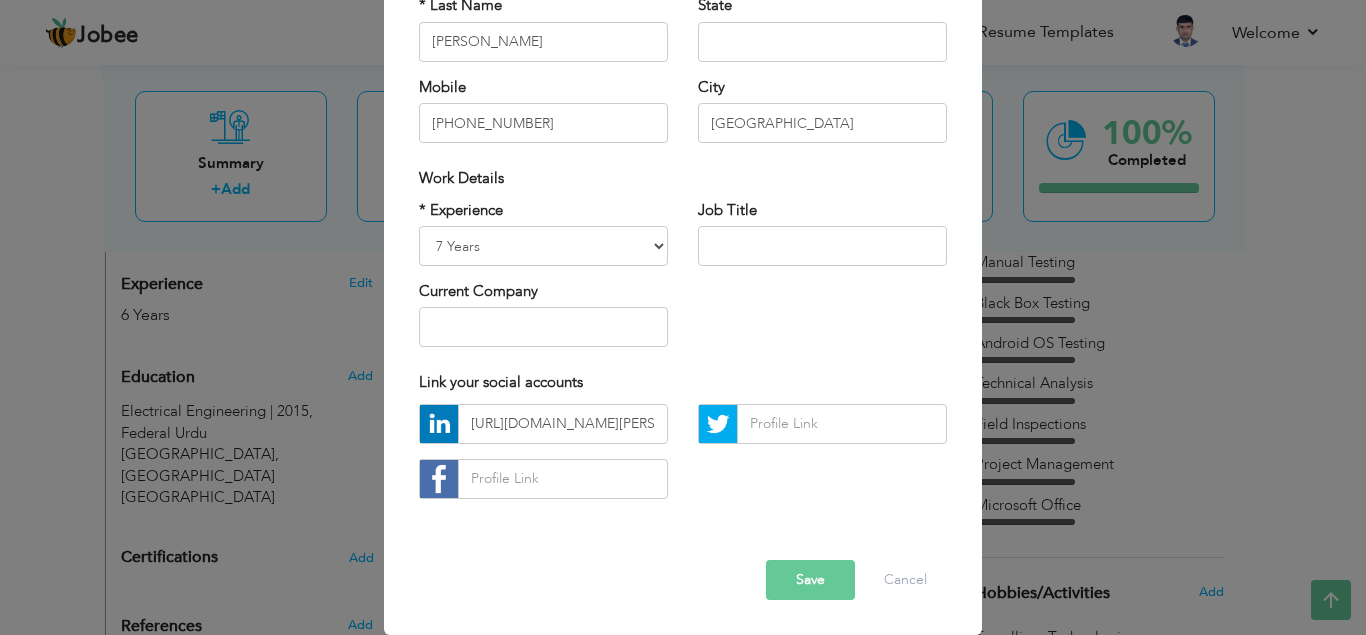 click on "Save" at bounding box center [810, 580] 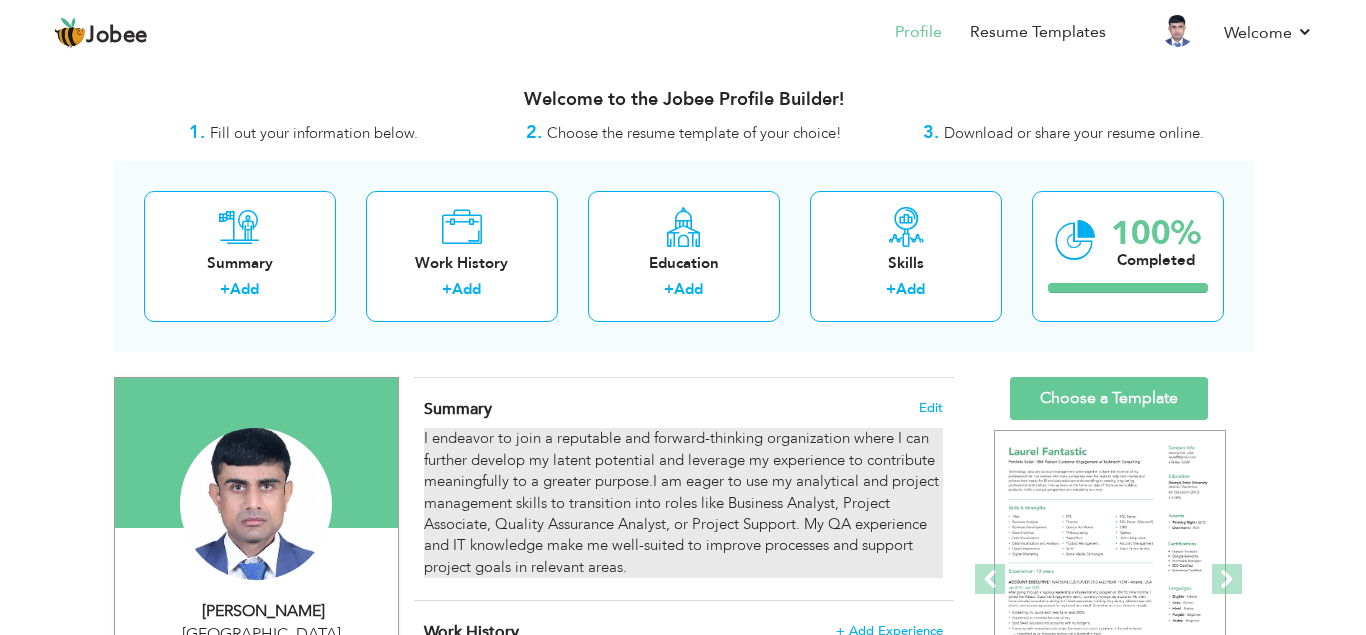 scroll, scrollTop: 200, scrollLeft: 0, axis: vertical 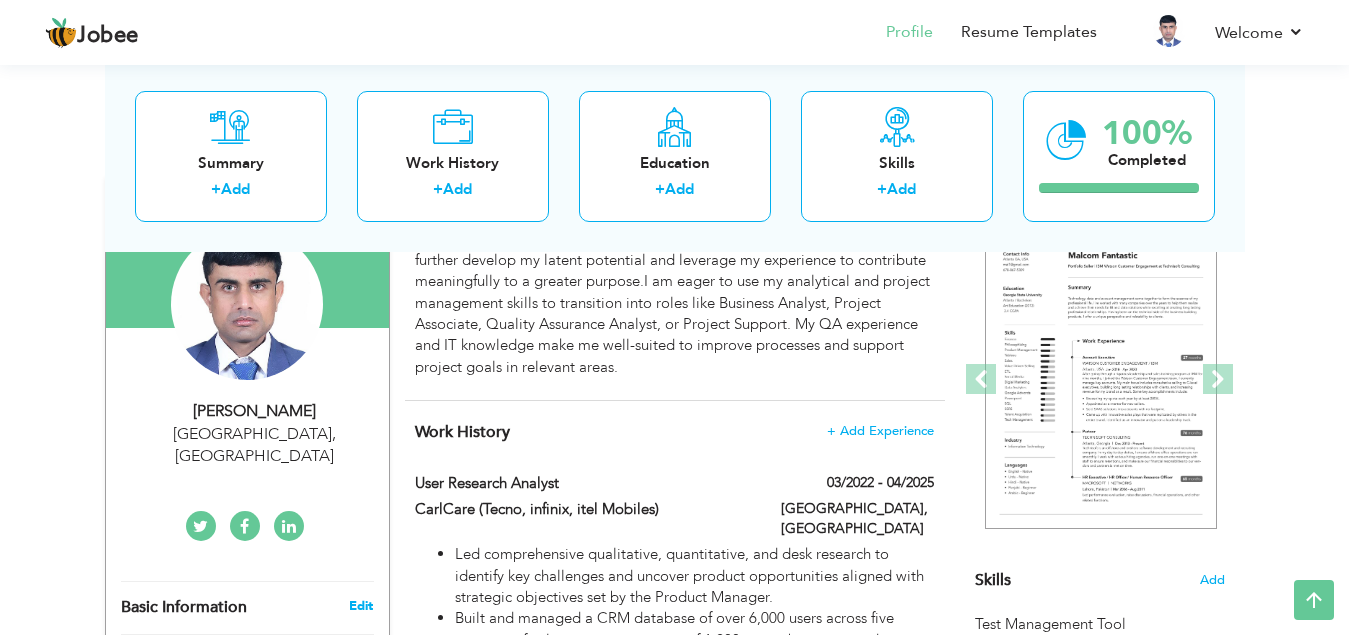 click on "Edit" at bounding box center (361, 606) 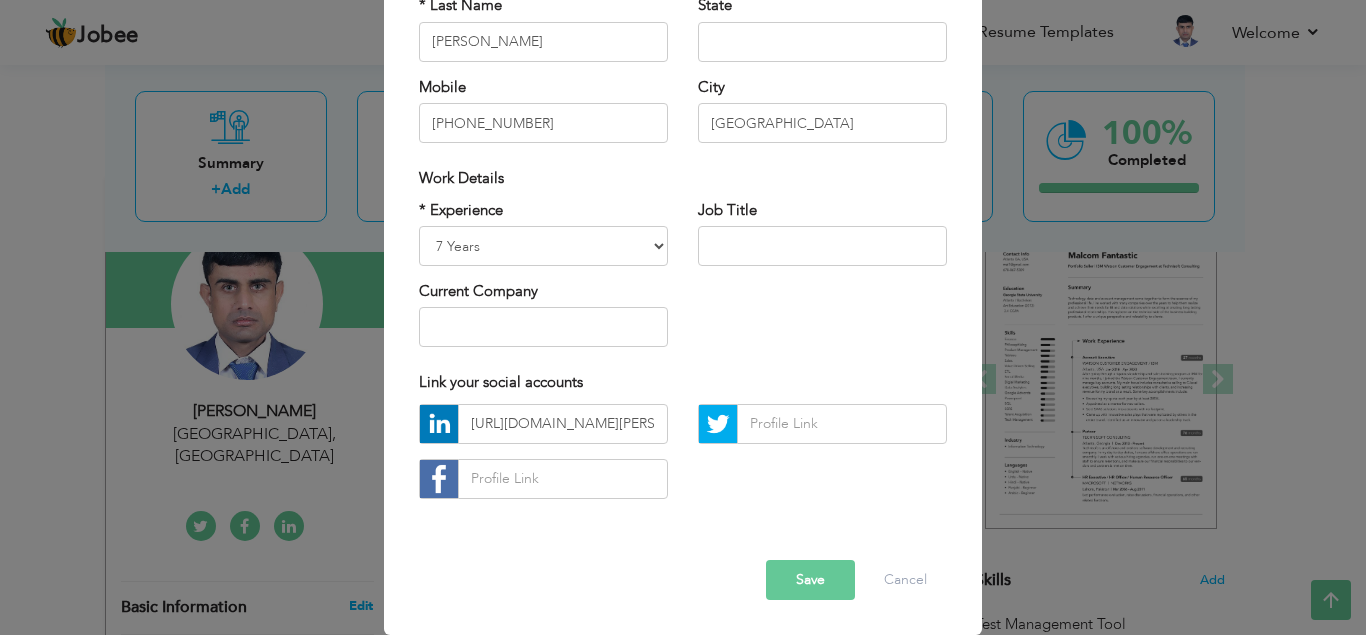 scroll, scrollTop: 0, scrollLeft: 0, axis: both 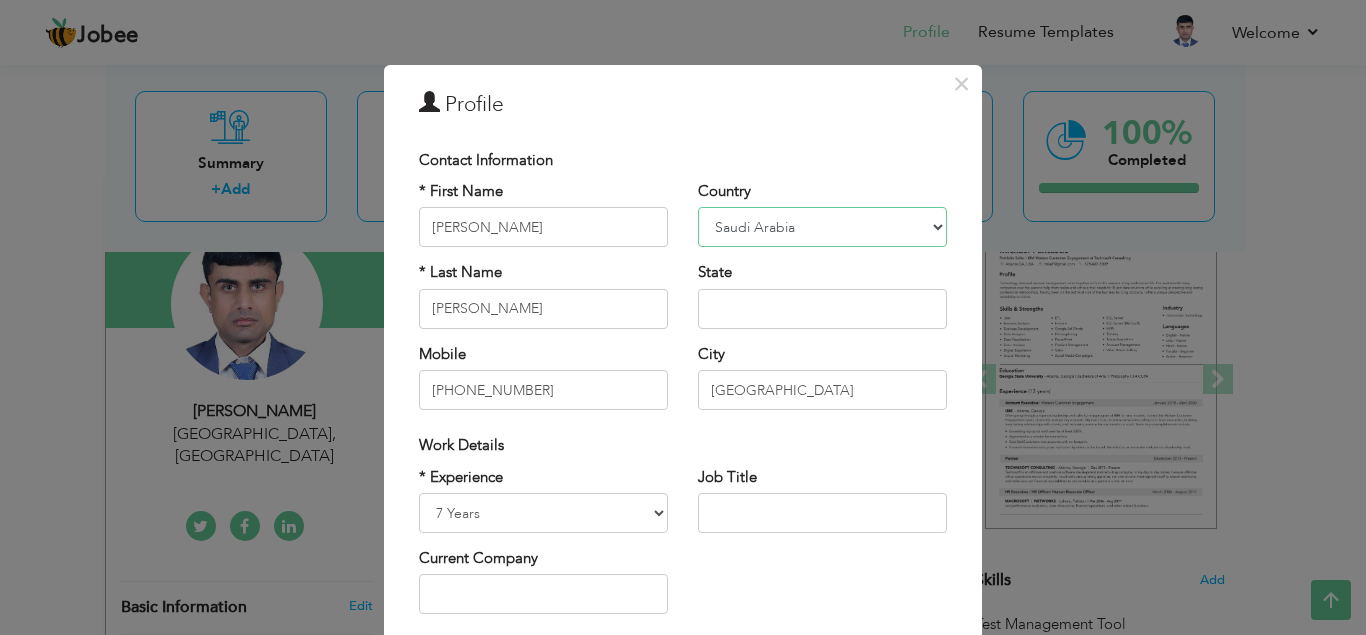 click on "[GEOGRAPHIC_DATA] [GEOGRAPHIC_DATA] [GEOGRAPHIC_DATA] [US_STATE] [GEOGRAPHIC_DATA] [GEOGRAPHIC_DATA] [GEOGRAPHIC_DATA] [GEOGRAPHIC_DATA] [GEOGRAPHIC_DATA] [GEOGRAPHIC_DATA] [GEOGRAPHIC_DATA] [GEOGRAPHIC_DATA] [GEOGRAPHIC_DATA] [GEOGRAPHIC_DATA] [GEOGRAPHIC_DATA] [GEOGRAPHIC_DATA] [GEOGRAPHIC_DATA] [GEOGRAPHIC_DATA] [GEOGRAPHIC_DATA] [GEOGRAPHIC_DATA] [GEOGRAPHIC_DATA] [GEOGRAPHIC_DATA] [GEOGRAPHIC_DATA] [GEOGRAPHIC_DATA] [GEOGRAPHIC_DATA] [GEOGRAPHIC_DATA] [GEOGRAPHIC_DATA] [GEOGRAPHIC_DATA] [GEOGRAPHIC_DATA] [GEOGRAPHIC_DATA] [GEOGRAPHIC_DATA] [GEOGRAPHIC_DATA] [GEOGRAPHIC_DATA] [GEOGRAPHIC_DATA] [GEOGRAPHIC_DATA] [GEOGRAPHIC_DATA] [GEOGRAPHIC_DATA] [GEOGRAPHIC_DATA] [GEOGRAPHIC_DATA] [GEOGRAPHIC_DATA] [GEOGRAPHIC_DATA] [GEOGRAPHIC_DATA] [GEOGRAPHIC_DATA] [GEOGRAPHIC_DATA] [GEOGRAPHIC_DATA] [GEOGRAPHIC_DATA] [GEOGRAPHIC_DATA] [GEOGRAPHIC_DATA] [GEOGRAPHIC_DATA] [GEOGRAPHIC_DATA], Dem. [GEOGRAPHIC_DATA] [GEOGRAPHIC_DATA] [GEOGRAPHIC_DATA] [GEOGRAPHIC_DATA] [GEOGRAPHIC_DATA] [GEOGRAPHIC_DATA] [GEOGRAPHIC_DATA] Rep [GEOGRAPHIC_DATA] [GEOGRAPHIC_DATA] [GEOGRAPHIC_DATA] [GEOGRAPHIC_DATA] [GEOGRAPHIC_DATA] [GEOGRAPHIC_DATA] [GEOGRAPHIC_DATA] [GEOGRAPHIC_DATA] [GEOGRAPHIC_DATA] [GEOGRAPHIC_DATA] [GEOGRAPHIC_DATA] [GEOGRAPHIC_DATA] [GEOGRAPHIC_DATA] ([GEOGRAPHIC_DATA]) [GEOGRAPHIC_DATA] [GEOGRAPHIC_DATA] [GEOGRAPHIC_DATA] [GEOGRAPHIC_DATA] [GEOGRAPHIC_DATA] [GEOGRAPHIC_DATA] [GEOGRAPHIC_DATA] [GEOGRAPHIC_DATA] [US_STATE] [GEOGRAPHIC_DATA] [GEOGRAPHIC_DATA] [GEOGRAPHIC_DATA] [GEOGRAPHIC_DATA] [GEOGRAPHIC_DATA] [GEOGRAPHIC_DATA] [GEOGRAPHIC_DATA] [GEOGRAPHIC_DATA] ([GEOGRAPHIC_DATA]) [US_STATE] ([GEOGRAPHIC_DATA]) [GEOGRAPHIC_DATA] [GEOGRAPHIC_DATA] [GEOGRAPHIC_DATA] [GEOGRAPHIC_DATA] [GEOGRAPHIC_DATA] [GEOGRAPHIC_DATA] [GEOGRAPHIC_DATA] [GEOGRAPHIC_DATA] [GEOGRAPHIC_DATA]" at bounding box center (822, 227) 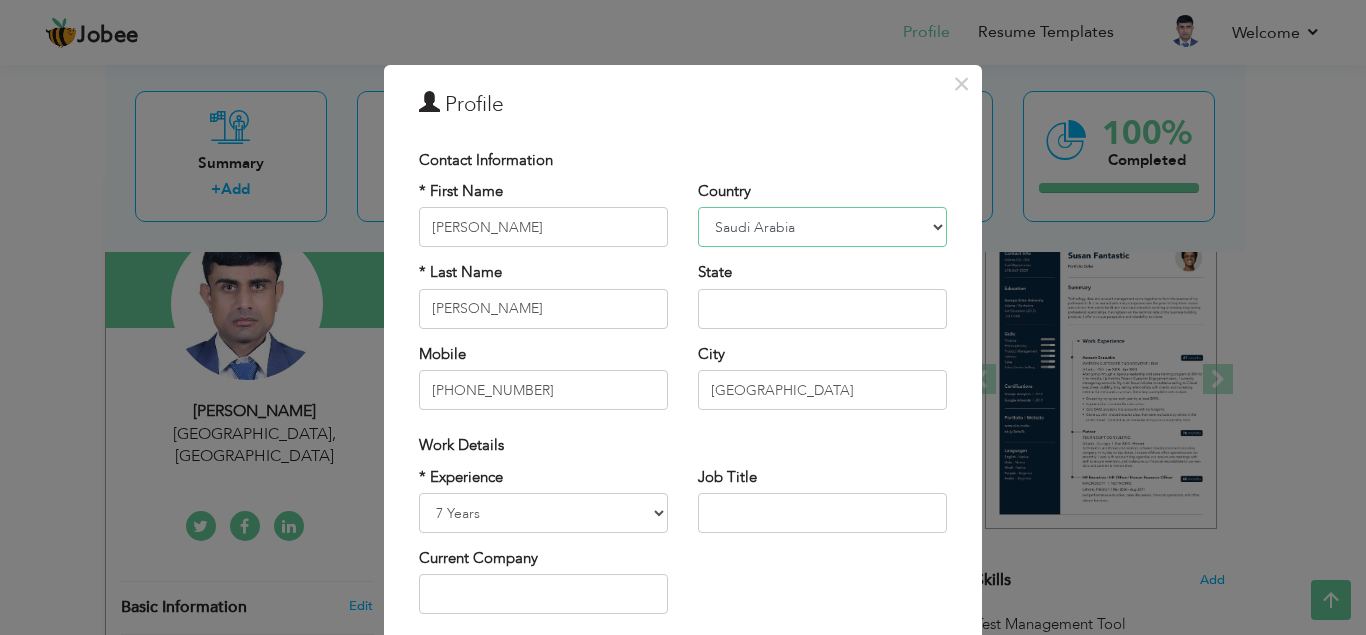 select on "number:166" 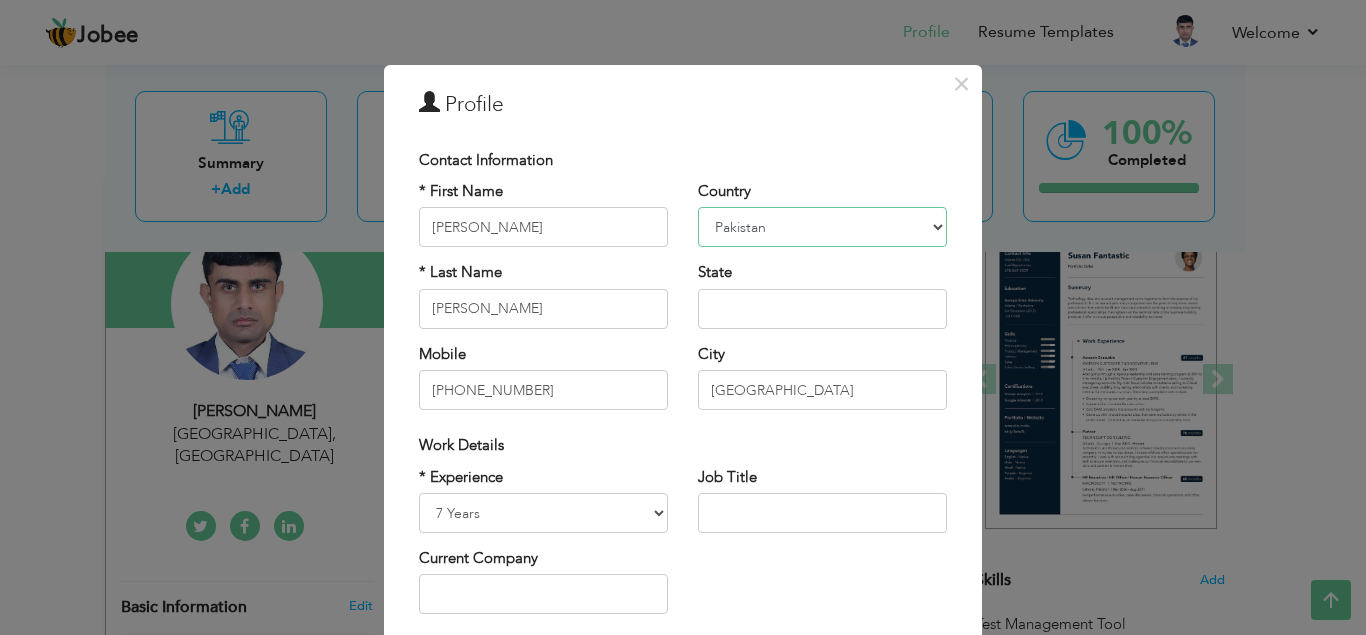 click on "[GEOGRAPHIC_DATA] [GEOGRAPHIC_DATA] [GEOGRAPHIC_DATA] [US_STATE] [GEOGRAPHIC_DATA] [GEOGRAPHIC_DATA] [GEOGRAPHIC_DATA] [GEOGRAPHIC_DATA] [GEOGRAPHIC_DATA] [GEOGRAPHIC_DATA] [GEOGRAPHIC_DATA] [GEOGRAPHIC_DATA] [GEOGRAPHIC_DATA] [GEOGRAPHIC_DATA] [GEOGRAPHIC_DATA] [GEOGRAPHIC_DATA] [GEOGRAPHIC_DATA] [GEOGRAPHIC_DATA] [GEOGRAPHIC_DATA] [GEOGRAPHIC_DATA] [GEOGRAPHIC_DATA] [GEOGRAPHIC_DATA] [GEOGRAPHIC_DATA] [GEOGRAPHIC_DATA] [GEOGRAPHIC_DATA] [GEOGRAPHIC_DATA] [GEOGRAPHIC_DATA] [GEOGRAPHIC_DATA] [GEOGRAPHIC_DATA] [GEOGRAPHIC_DATA] [GEOGRAPHIC_DATA] [GEOGRAPHIC_DATA] [GEOGRAPHIC_DATA] [GEOGRAPHIC_DATA] [GEOGRAPHIC_DATA] [GEOGRAPHIC_DATA] [GEOGRAPHIC_DATA] [GEOGRAPHIC_DATA] [GEOGRAPHIC_DATA] [GEOGRAPHIC_DATA] [GEOGRAPHIC_DATA] [GEOGRAPHIC_DATA] [GEOGRAPHIC_DATA] [GEOGRAPHIC_DATA] [GEOGRAPHIC_DATA] [GEOGRAPHIC_DATA] [GEOGRAPHIC_DATA] [GEOGRAPHIC_DATA] [GEOGRAPHIC_DATA] [GEOGRAPHIC_DATA], Dem. [GEOGRAPHIC_DATA] [GEOGRAPHIC_DATA] [GEOGRAPHIC_DATA] [GEOGRAPHIC_DATA] [GEOGRAPHIC_DATA] [GEOGRAPHIC_DATA] [GEOGRAPHIC_DATA] Rep [GEOGRAPHIC_DATA] [GEOGRAPHIC_DATA] [GEOGRAPHIC_DATA] [GEOGRAPHIC_DATA] [GEOGRAPHIC_DATA] [GEOGRAPHIC_DATA] [GEOGRAPHIC_DATA] [GEOGRAPHIC_DATA] [GEOGRAPHIC_DATA] [GEOGRAPHIC_DATA] [GEOGRAPHIC_DATA] [GEOGRAPHIC_DATA] [GEOGRAPHIC_DATA] ([GEOGRAPHIC_DATA]) [GEOGRAPHIC_DATA] [GEOGRAPHIC_DATA] [GEOGRAPHIC_DATA] [GEOGRAPHIC_DATA] [GEOGRAPHIC_DATA] [GEOGRAPHIC_DATA] [GEOGRAPHIC_DATA] [GEOGRAPHIC_DATA] [US_STATE] [GEOGRAPHIC_DATA] [GEOGRAPHIC_DATA] [GEOGRAPHIC_DATA] [GEOGRAPHIC_DATA] [GEOGRAPHIC_DATA] [GEOGRAPHIC_DATA] [GEOGRAPHIC_DATA] [GEOGRAPHIC_DATA] ([GEOGRAPHIC_DATA]) [US_STATE] ([GEOGRAPHIC_DATA]) [GEOGRAPHIC_DATA] [GEOGRAPHIC_DATA] [GEOGRAPHIC_DATA] [GEOGRAPHIC_DATA] [GEOGRAPHIC_DATA] [GEOGRAPHIC_DATA] [GEOGRAPHIC_DATA] [GEOGRAPHIC_DATA] [GEOGRAPHIC_DATA]" at bounding box center [822, 227] 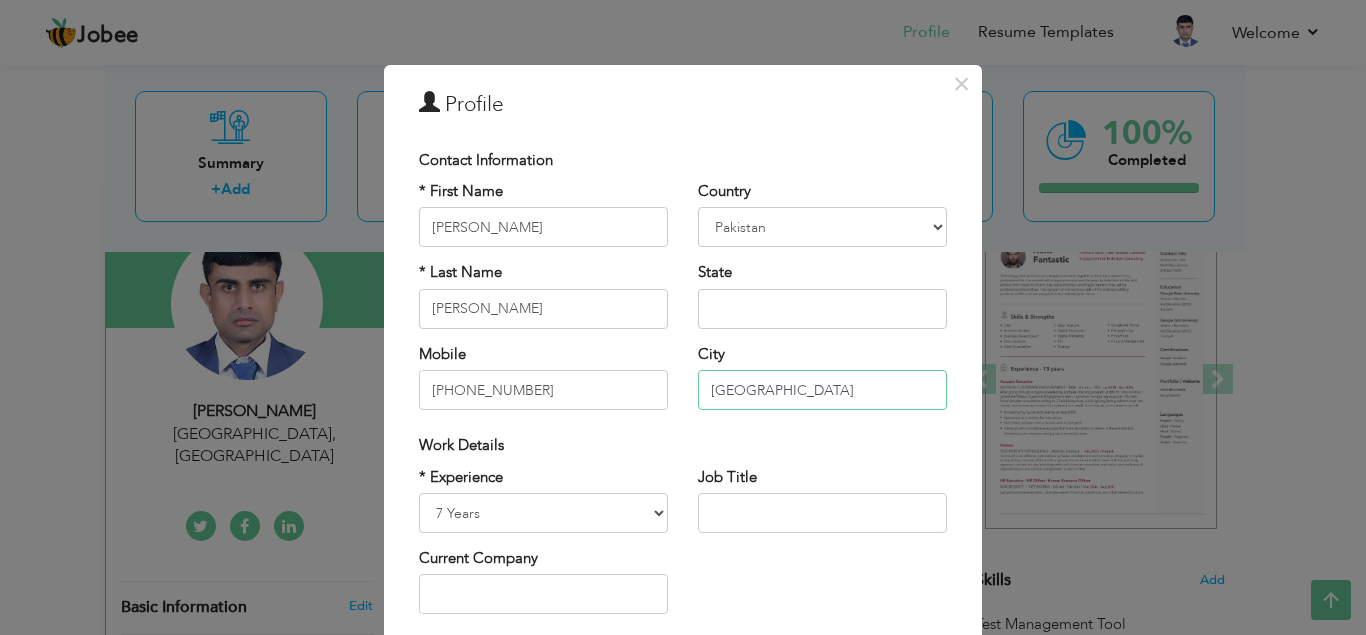 click on "[GEOGRAPHIC_DATA]" at bounding box center [822, 390] 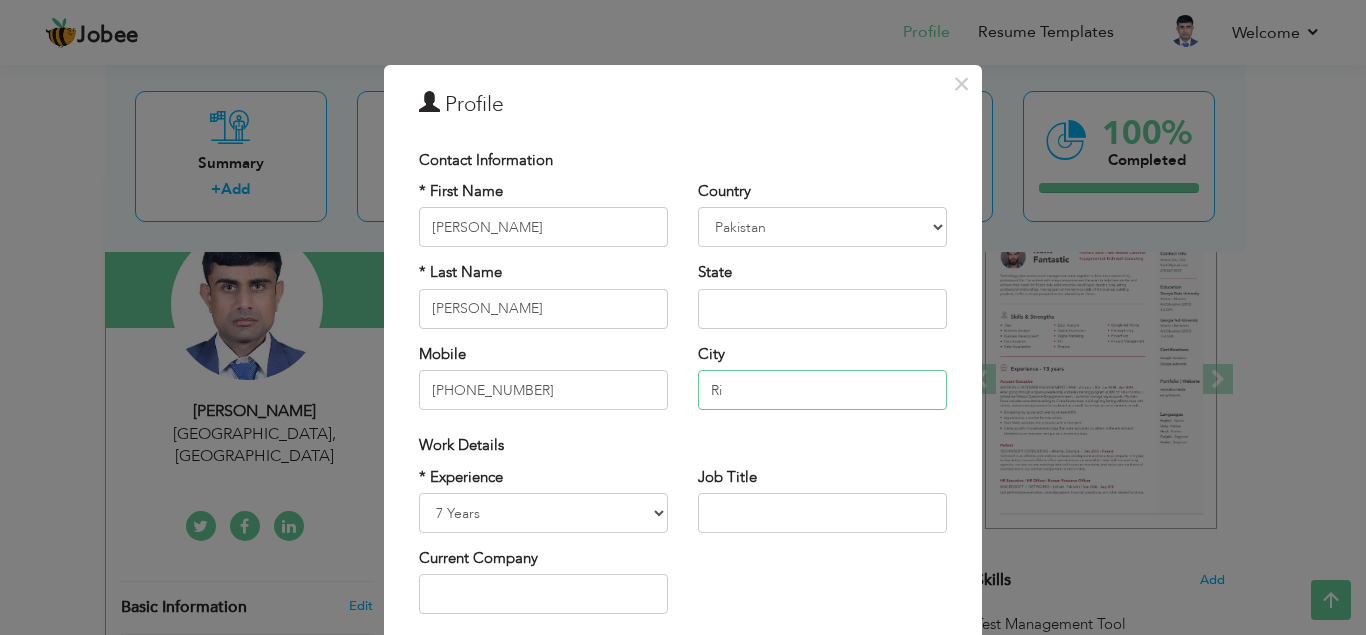type on "R" 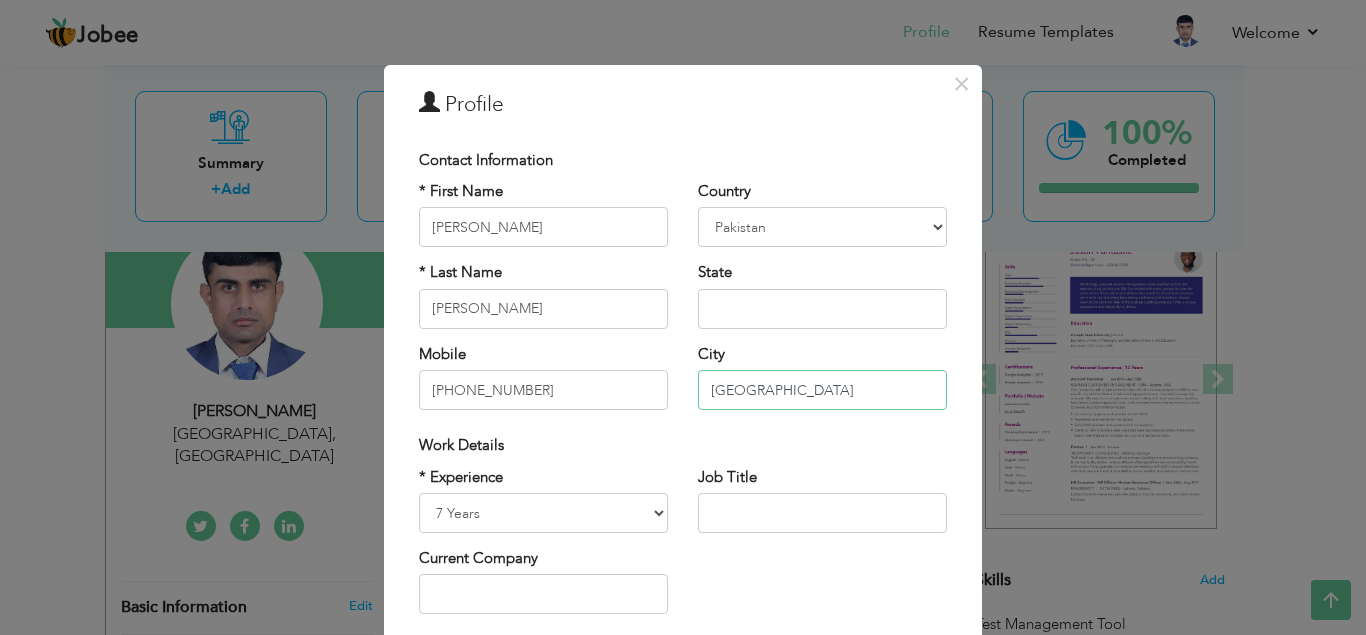 type on "[GEOGRAPHIC_DATA]" 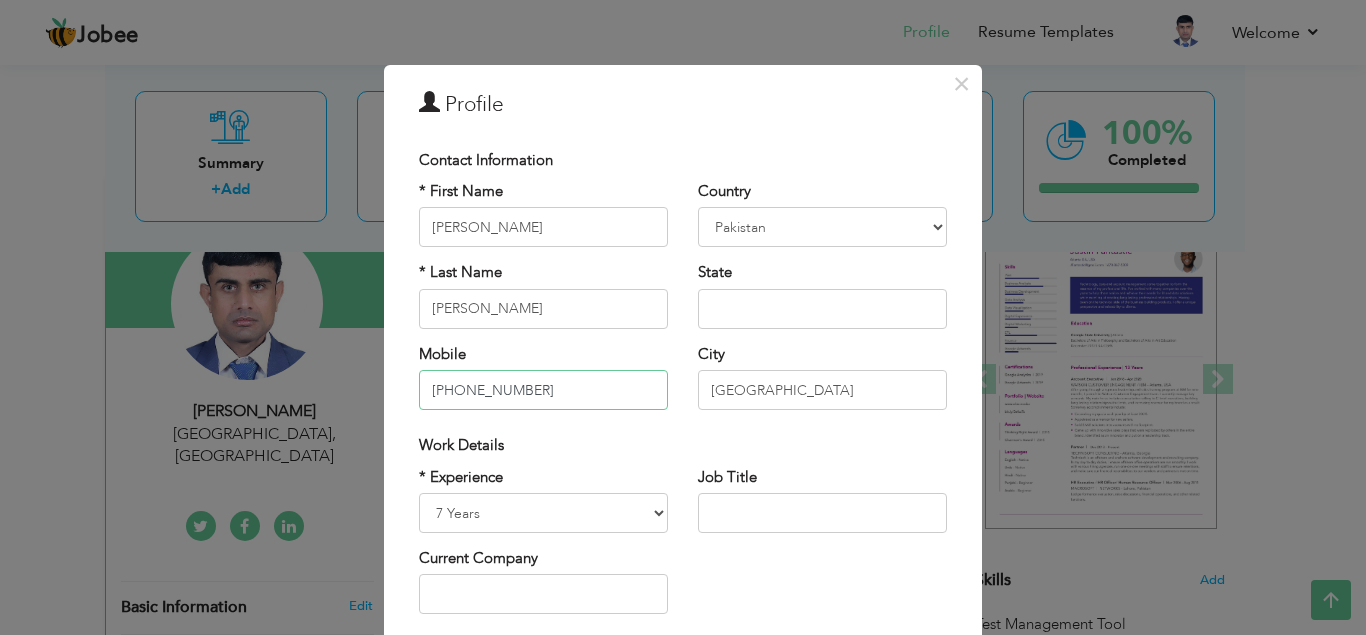 click on "[PHONE_NUMBER]" at bounding box center (543, 390) 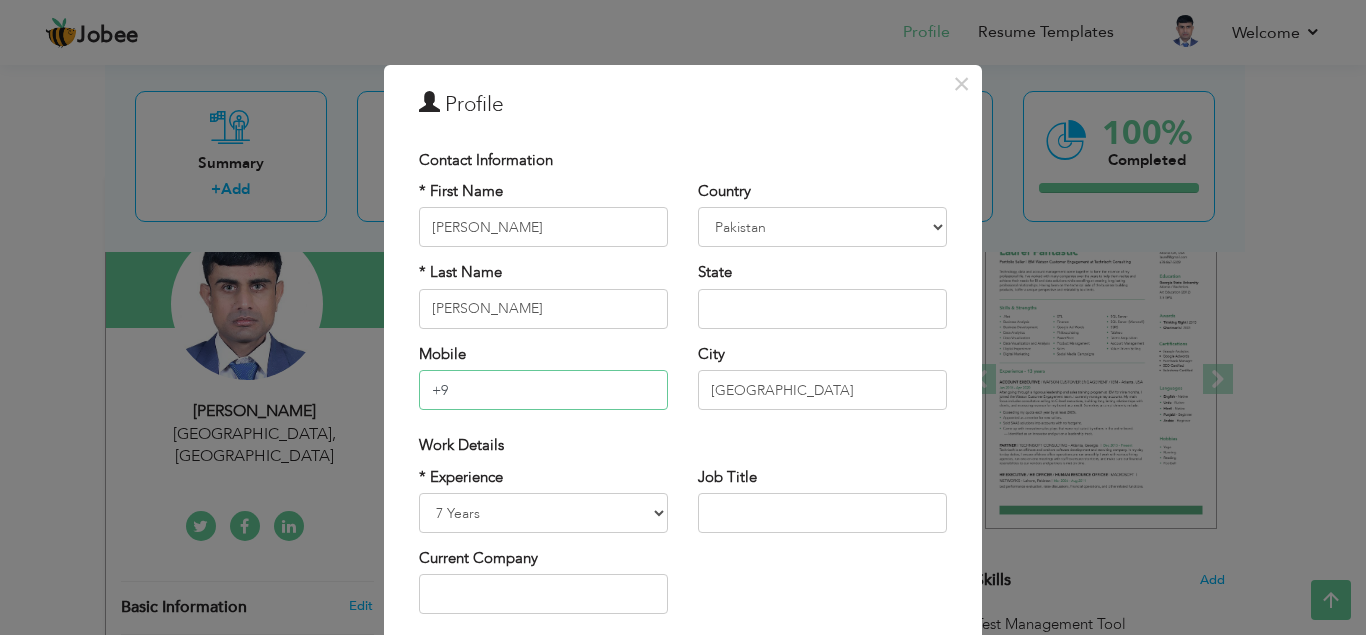 type on "+" 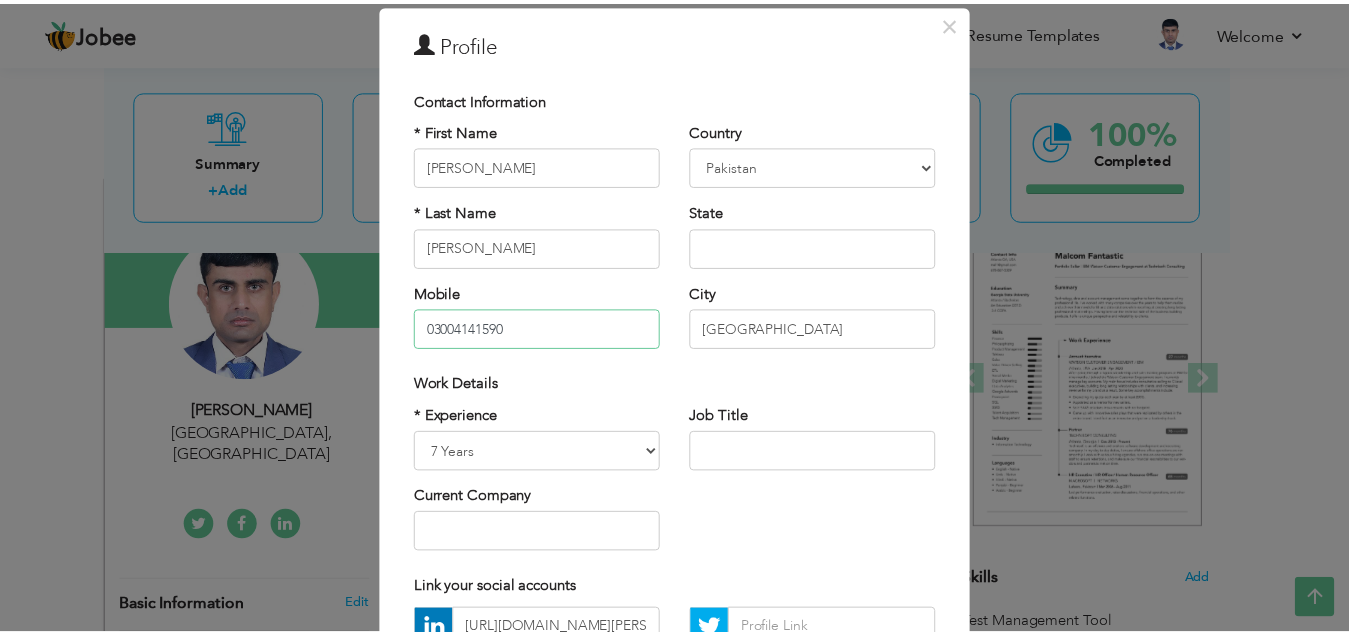 scroll, scrollTop: 267, scrollLeft: 0, axis: vertical 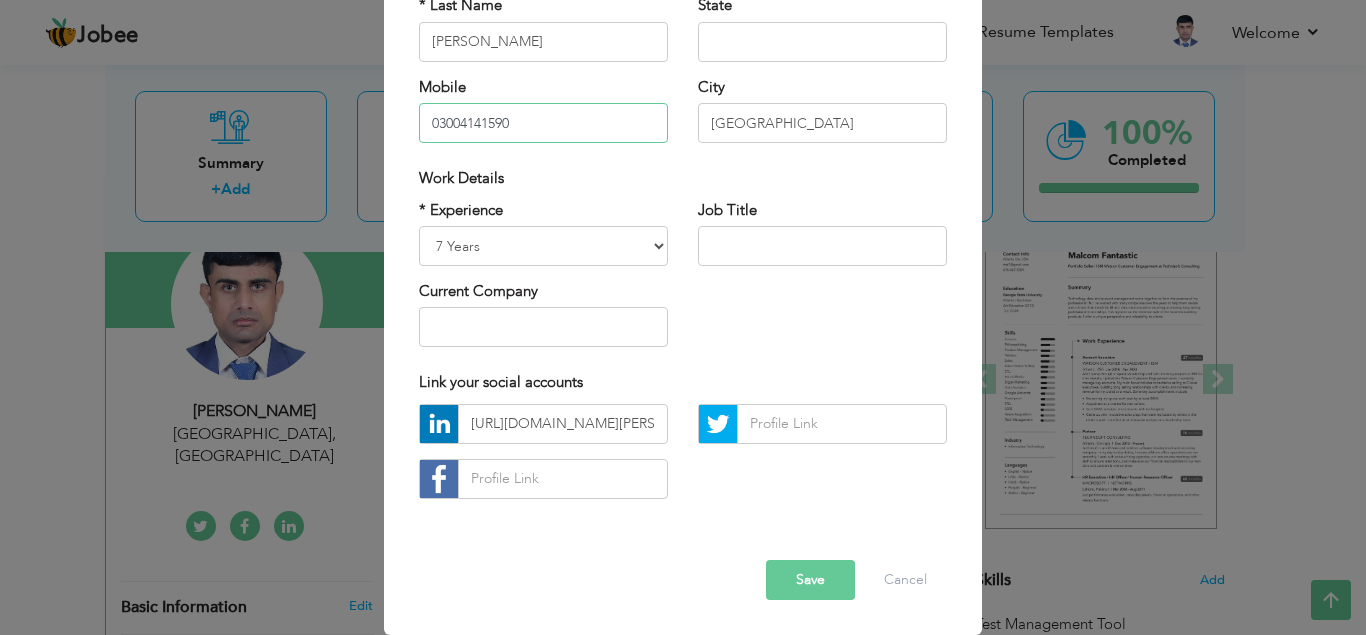 type on "03004141590" 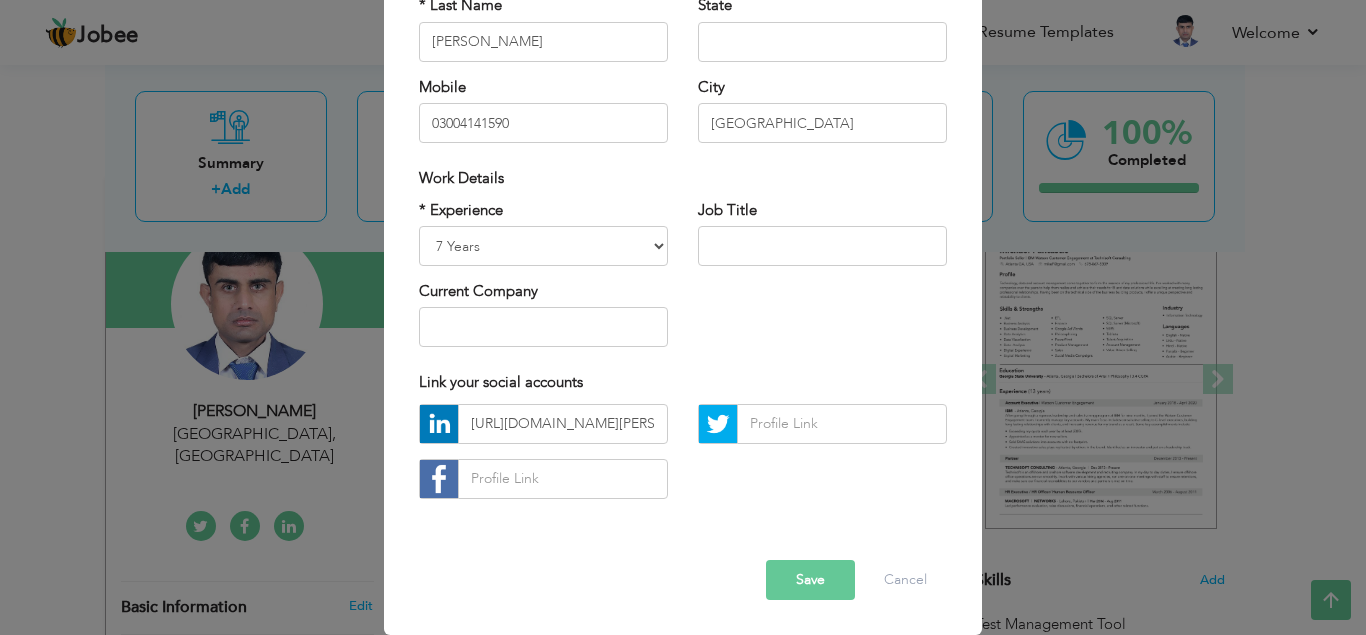 click on "Save" at bounding box center (810, 580) 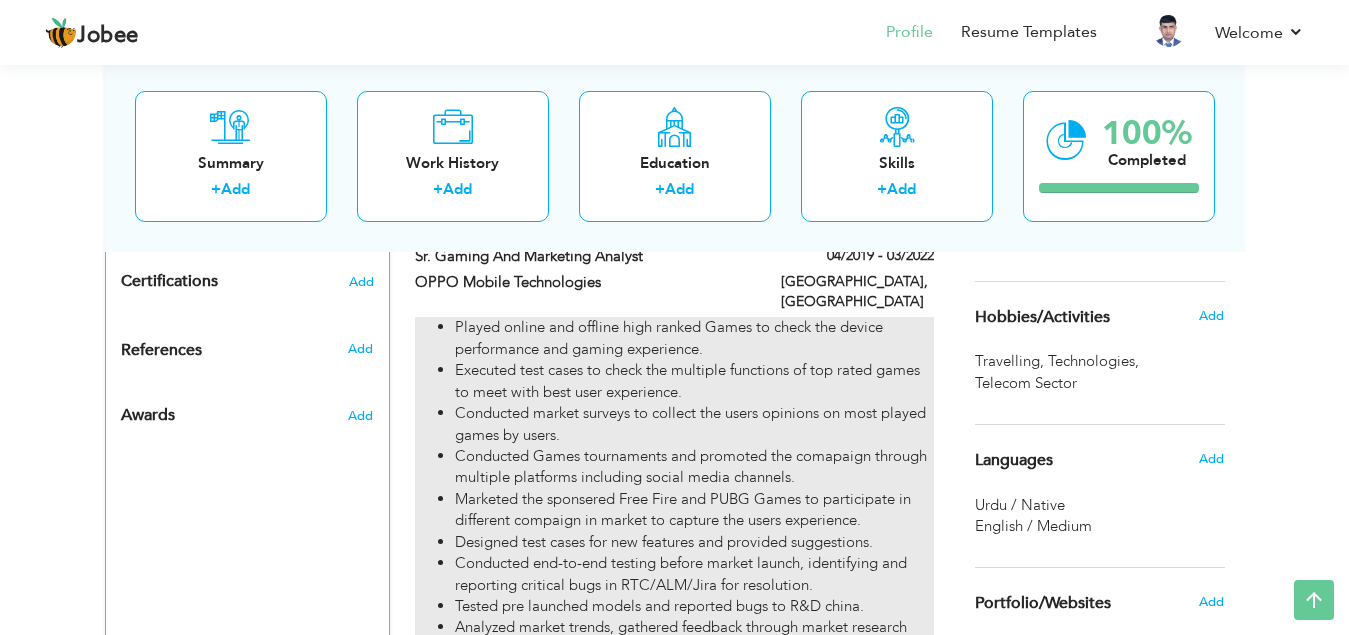 scroll, scrollTop: 1000, scrollLeft: 0, axis: vertical 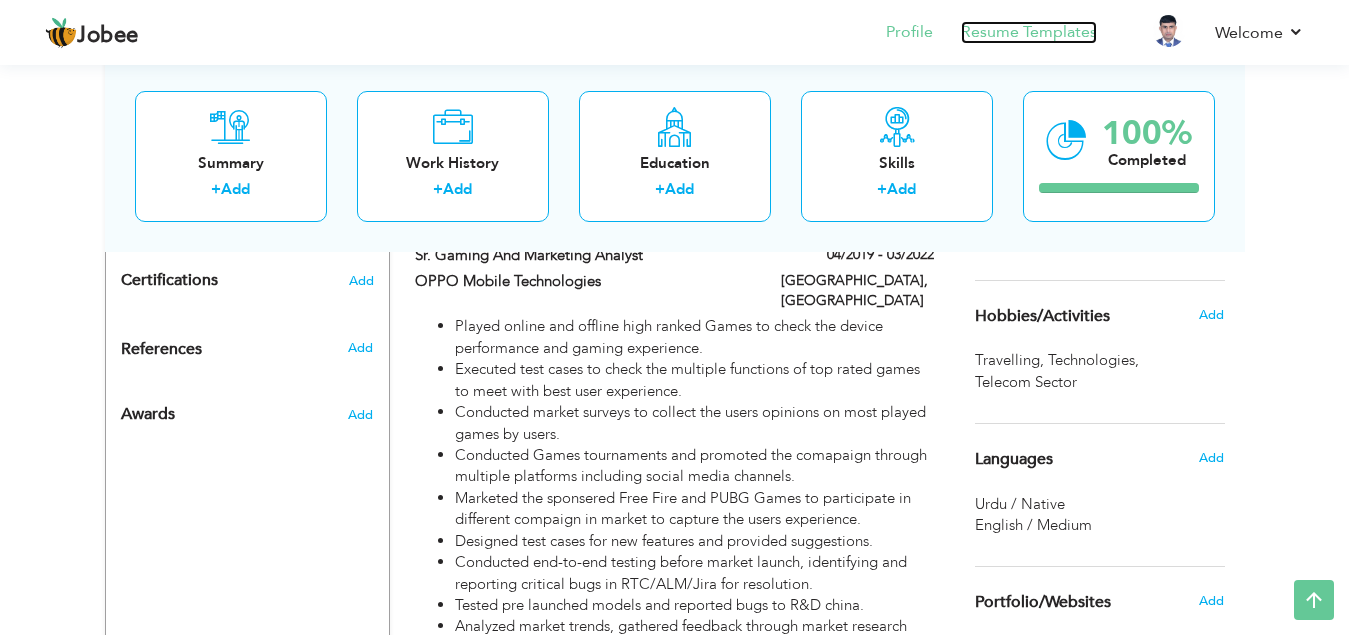 click on "Resume Templates" at bounding box center (1029, 32) 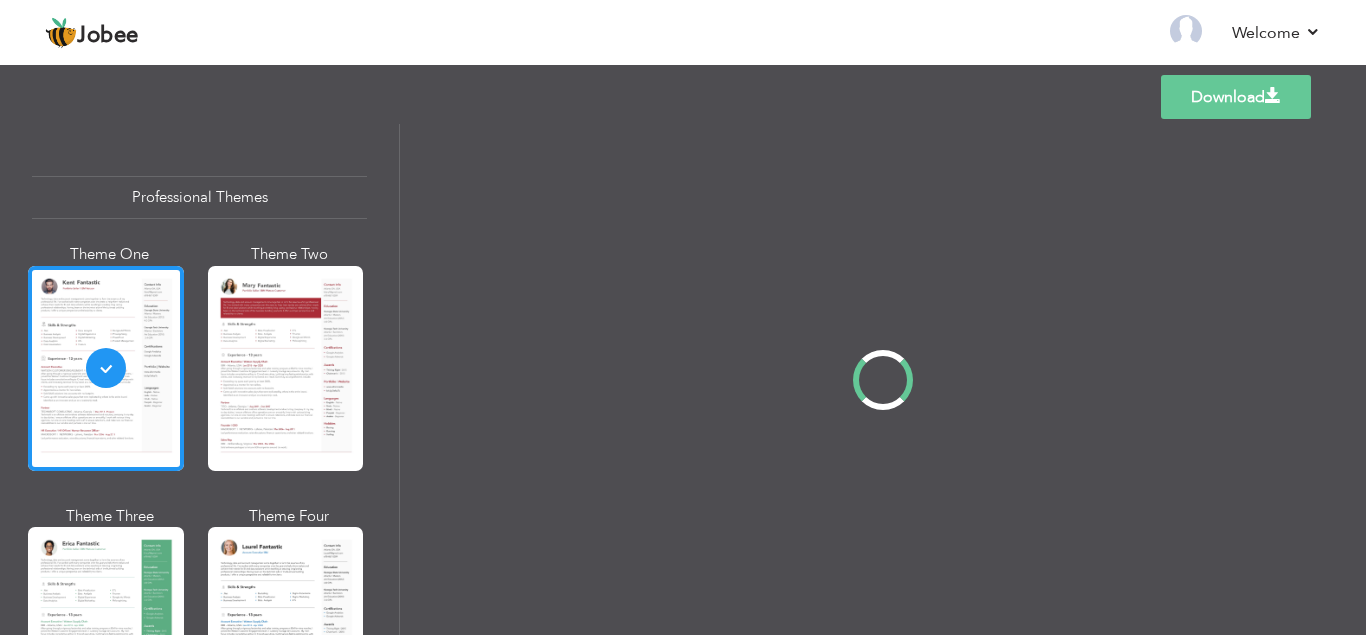 scroll, scrollTop: 0, scrollLeft: 0, axis: both 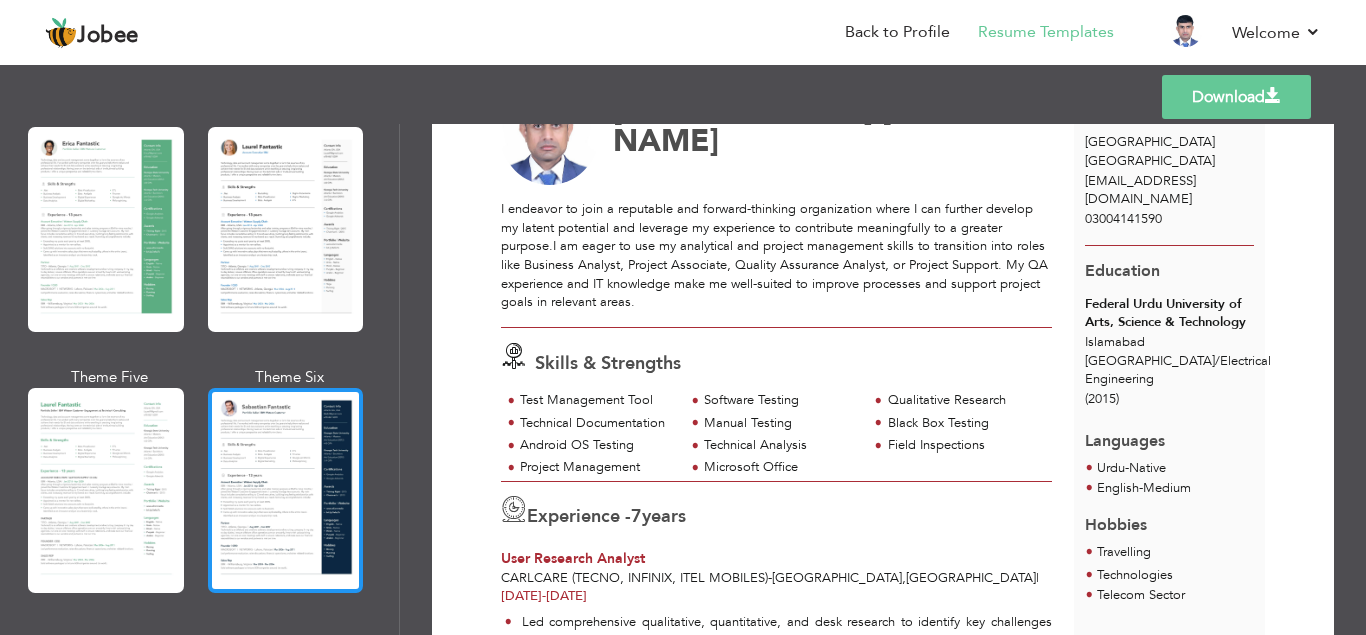 click at bounding box center (286, 490) 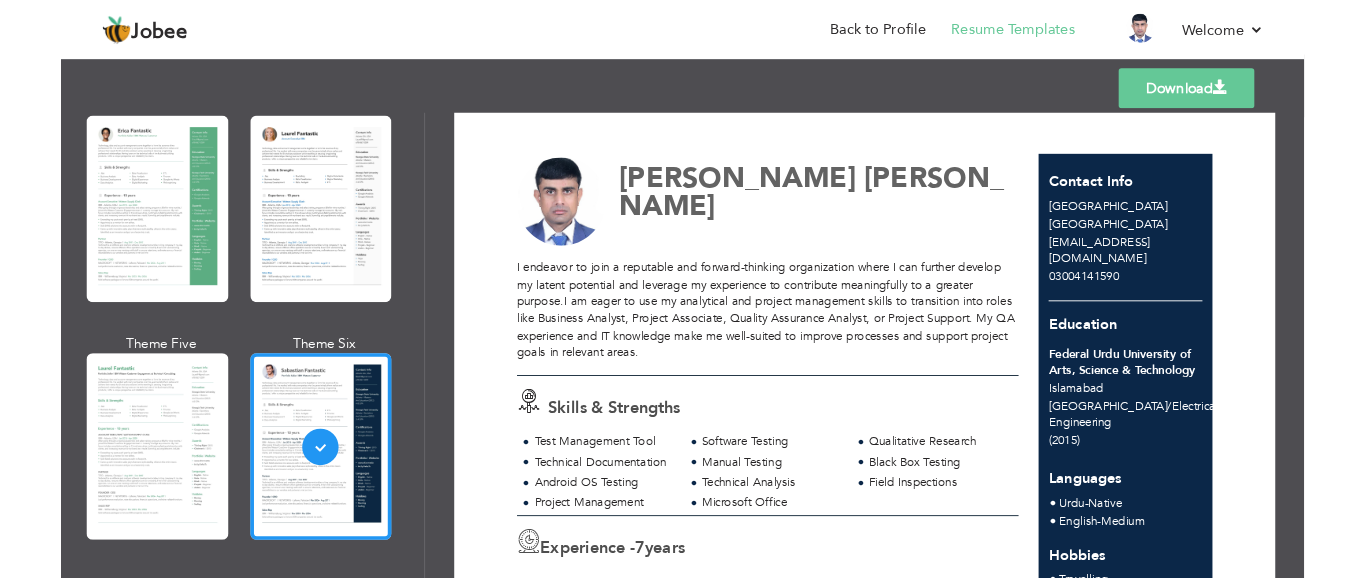 scroll, scrollTop: 0, scrollLeft: 0, axis: both 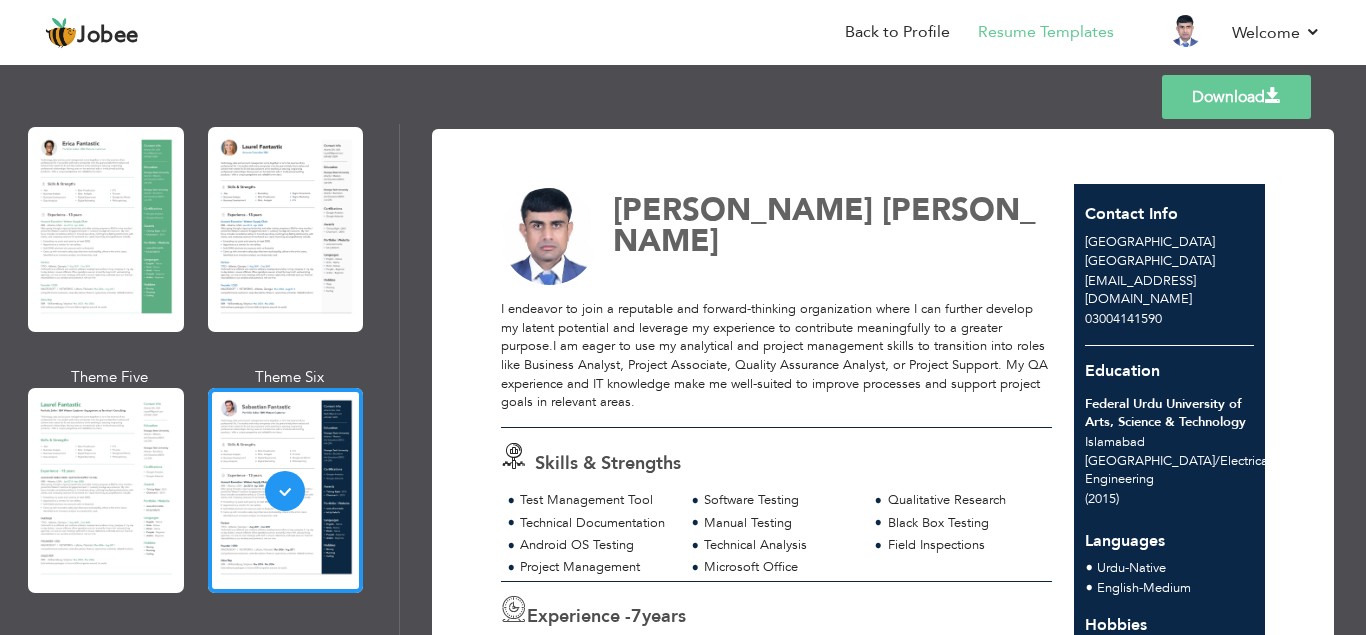 click on "Download" at bounding box center [1236, 97] 